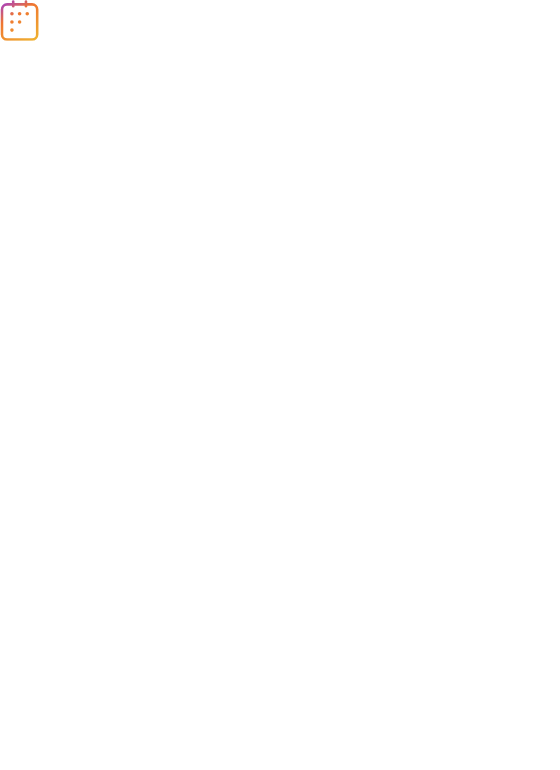 scroll, scrollTop: 0, scrollLeft: 0, axis: both 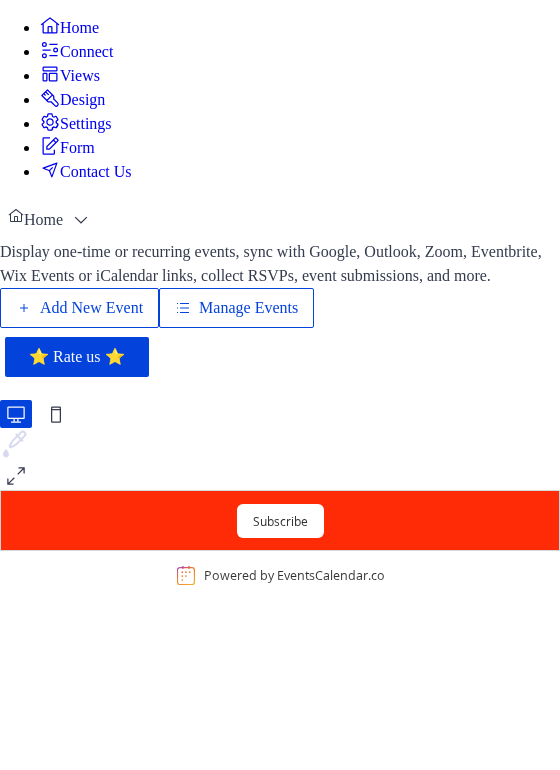 click on "Manage Events" at bounding box center (248, 308) 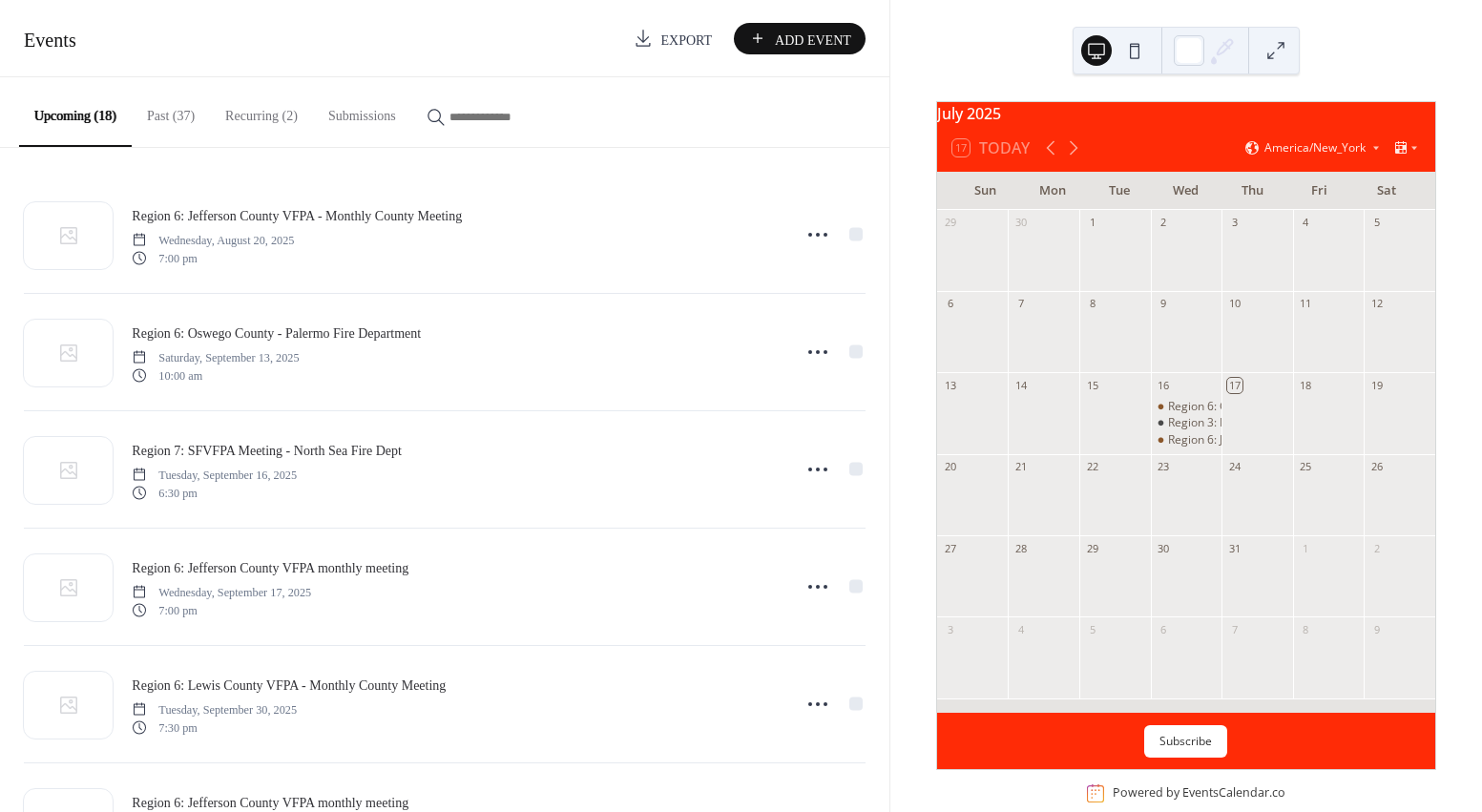 scroll, scrollTop: 0, scrollLeft: 0, axis: both 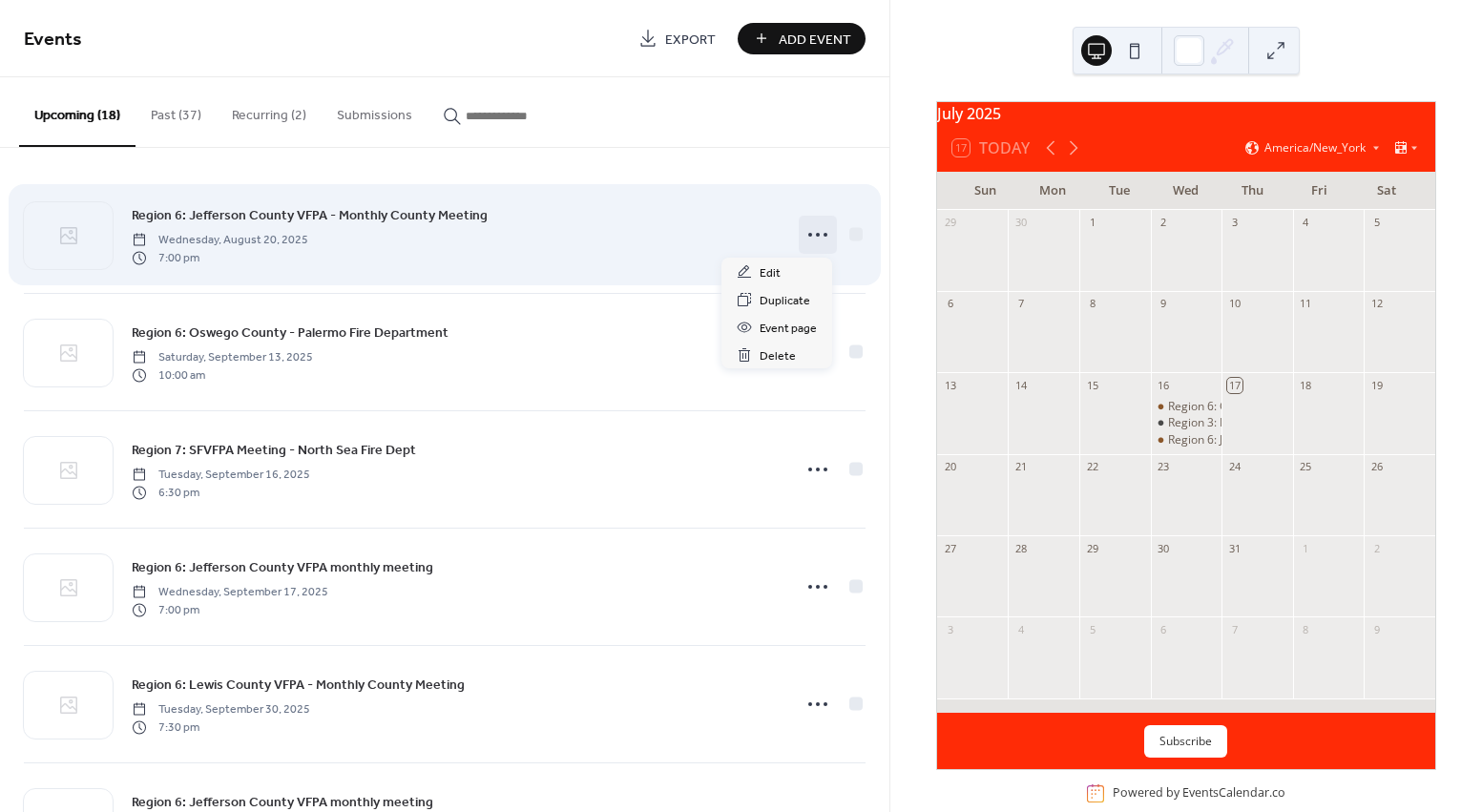 click 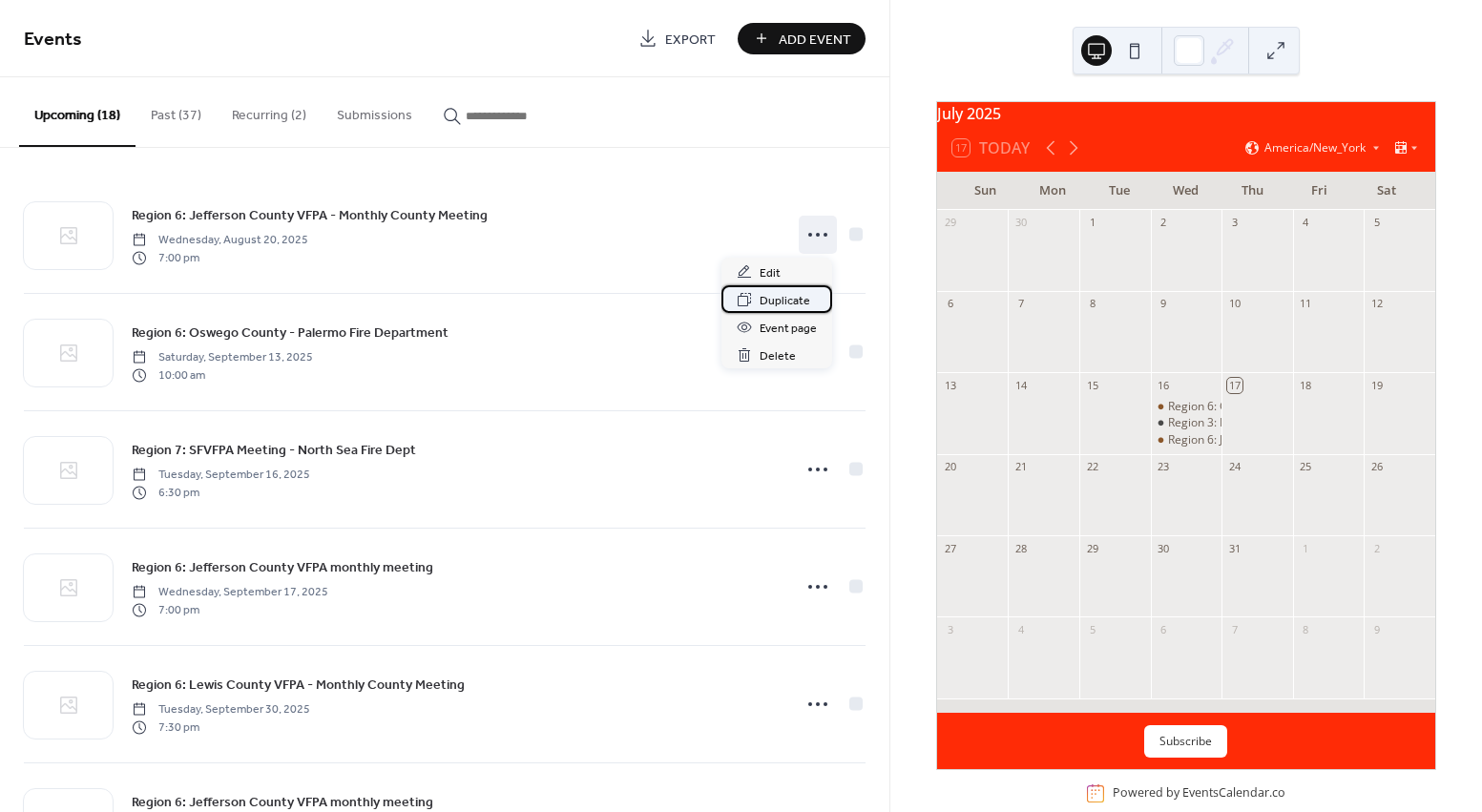 click on "Duplicate" at bounding box center [784, 301] 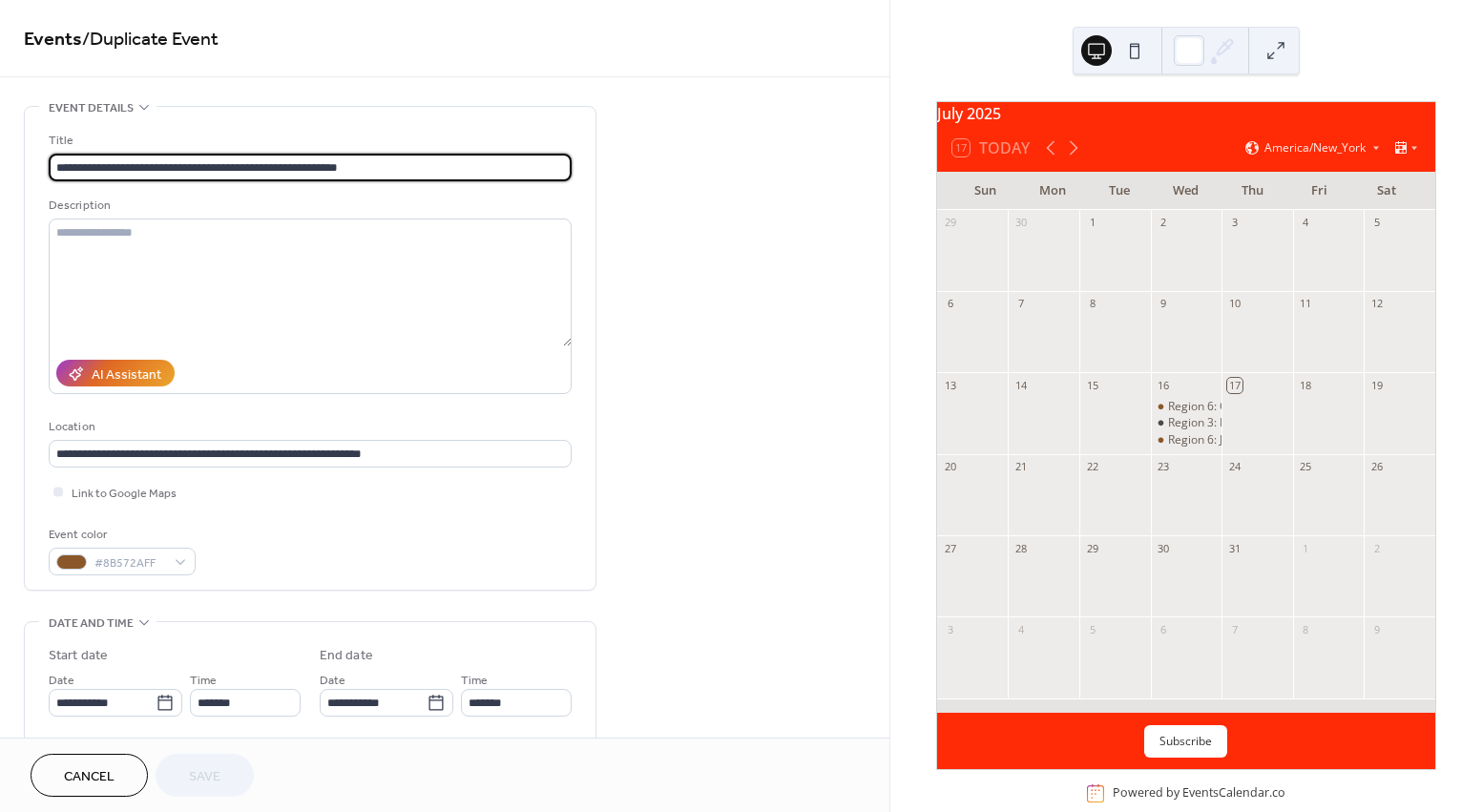 drag, startPoint x: 52, startPoint y: 165, endPoint x: 483, endPoint y: 167, distance: 431.00464 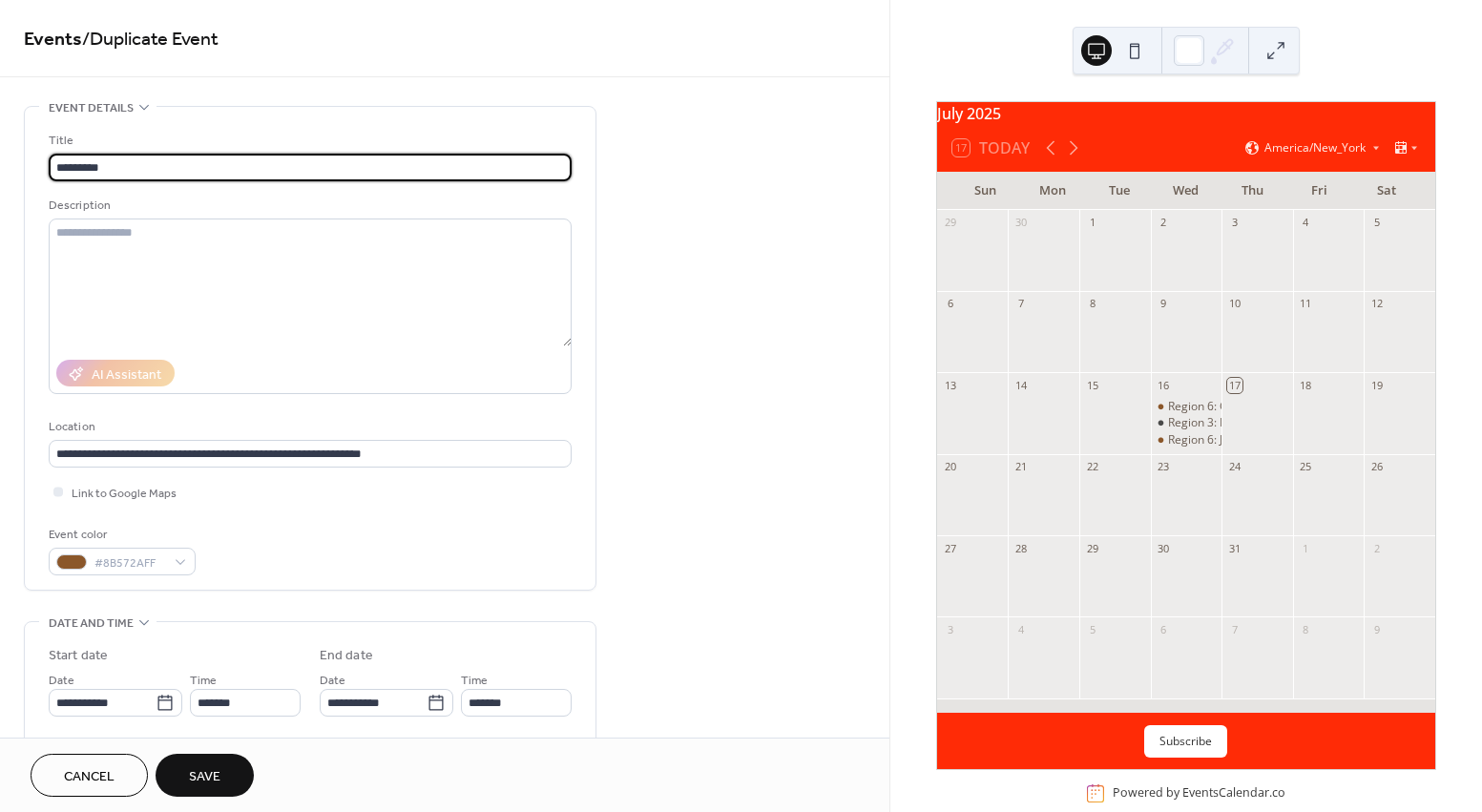 click on "*********" at bounding box center [310, 167] 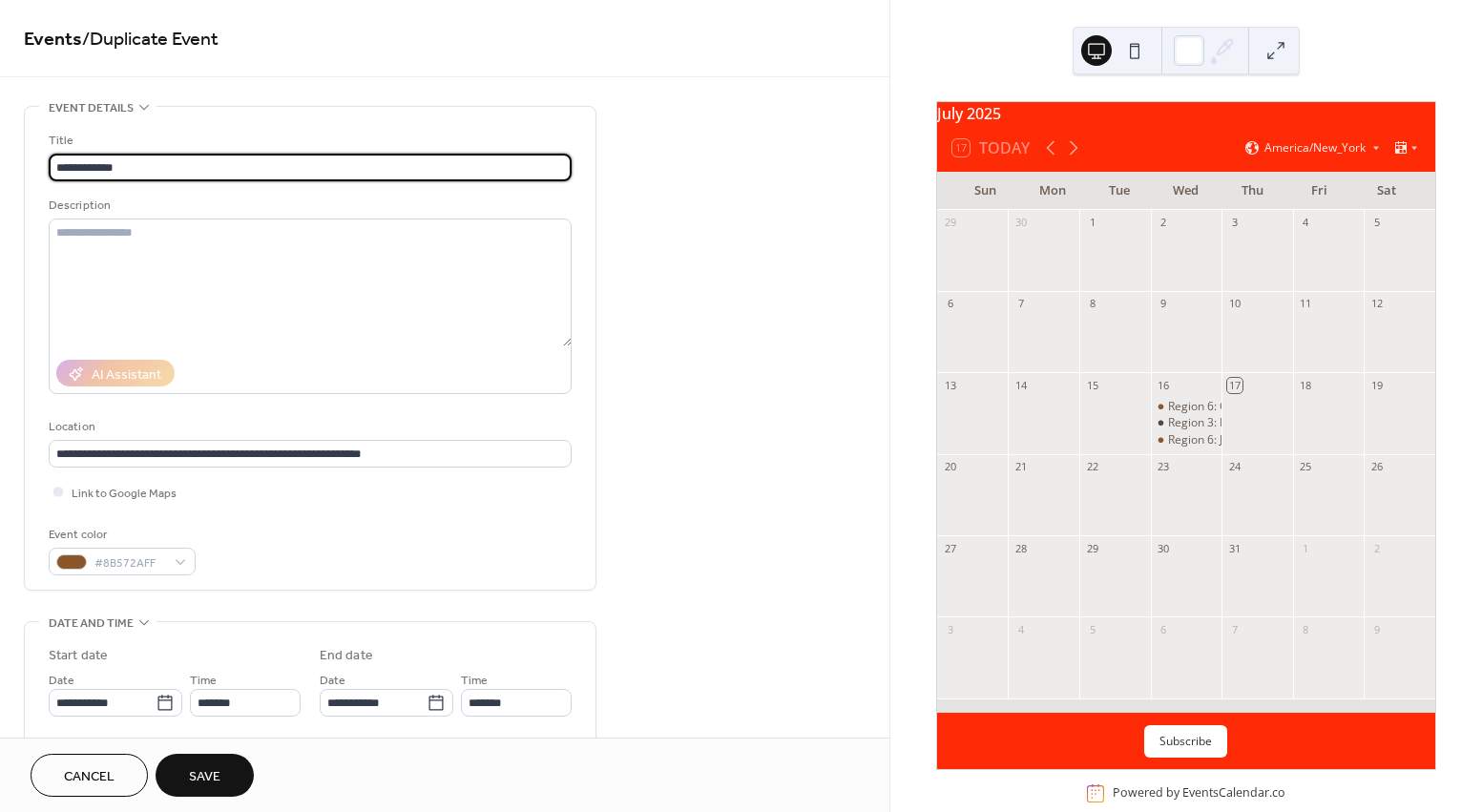 paste on "**********" 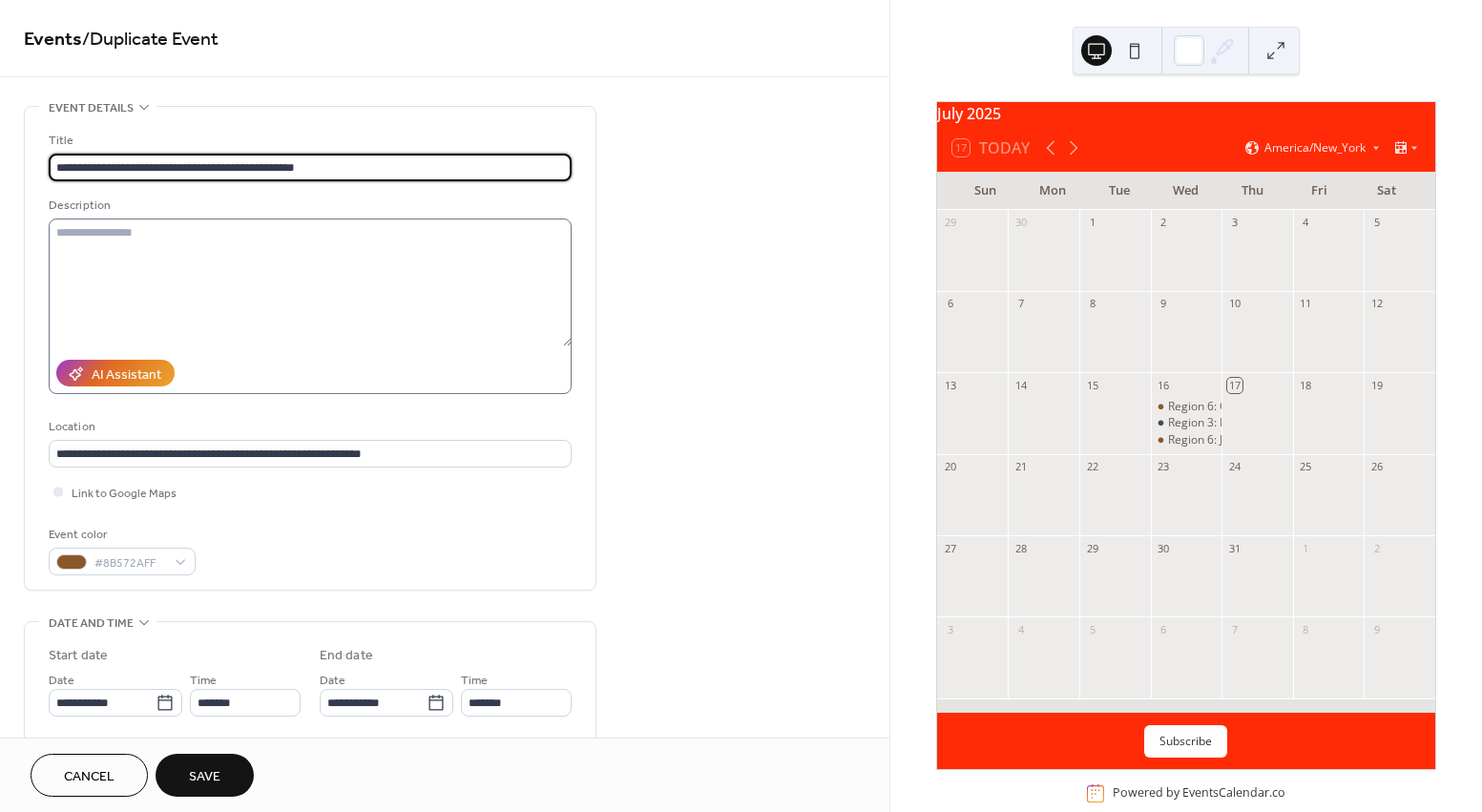 type on "**********" 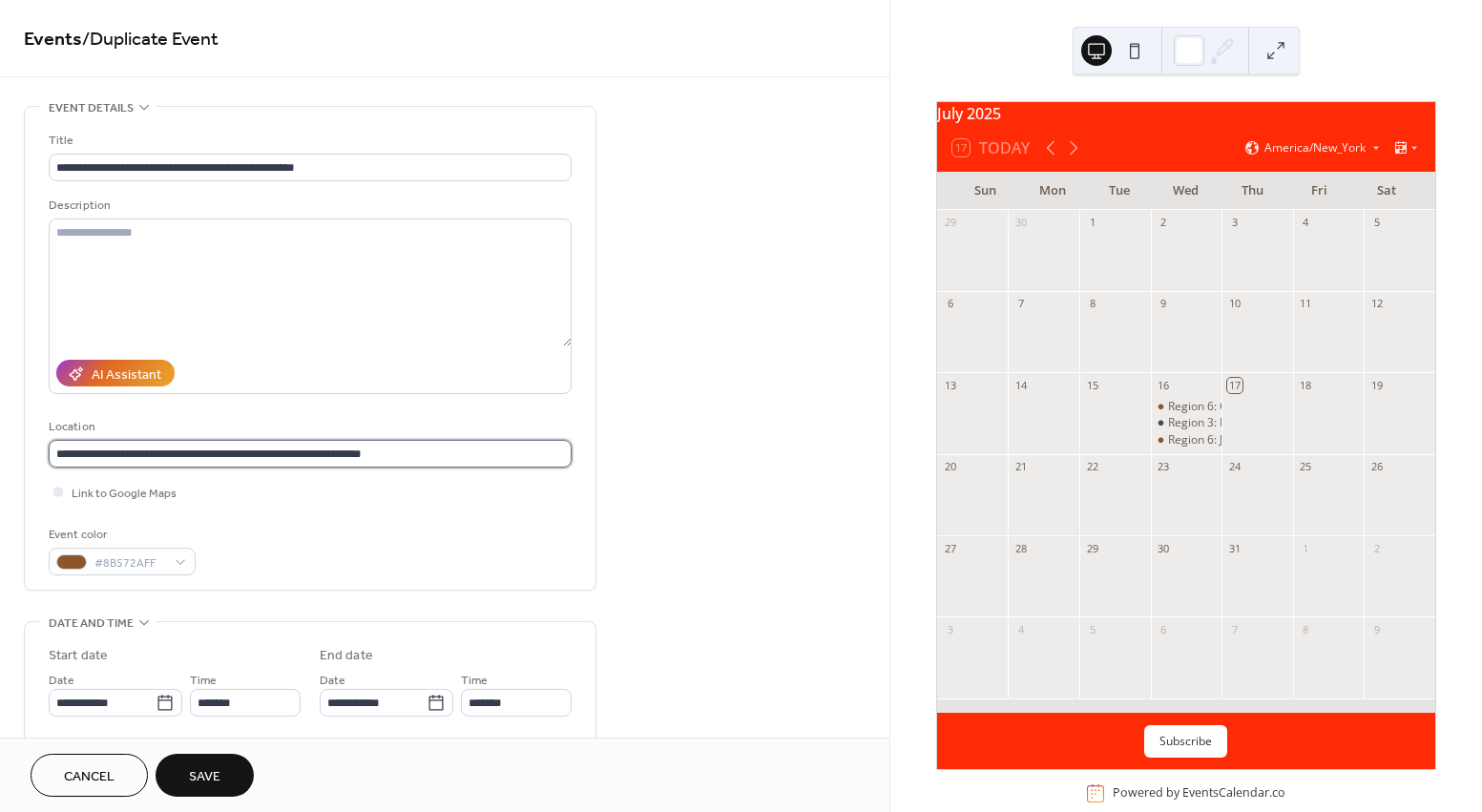 click on "**********" at bounding box center (310, 453) 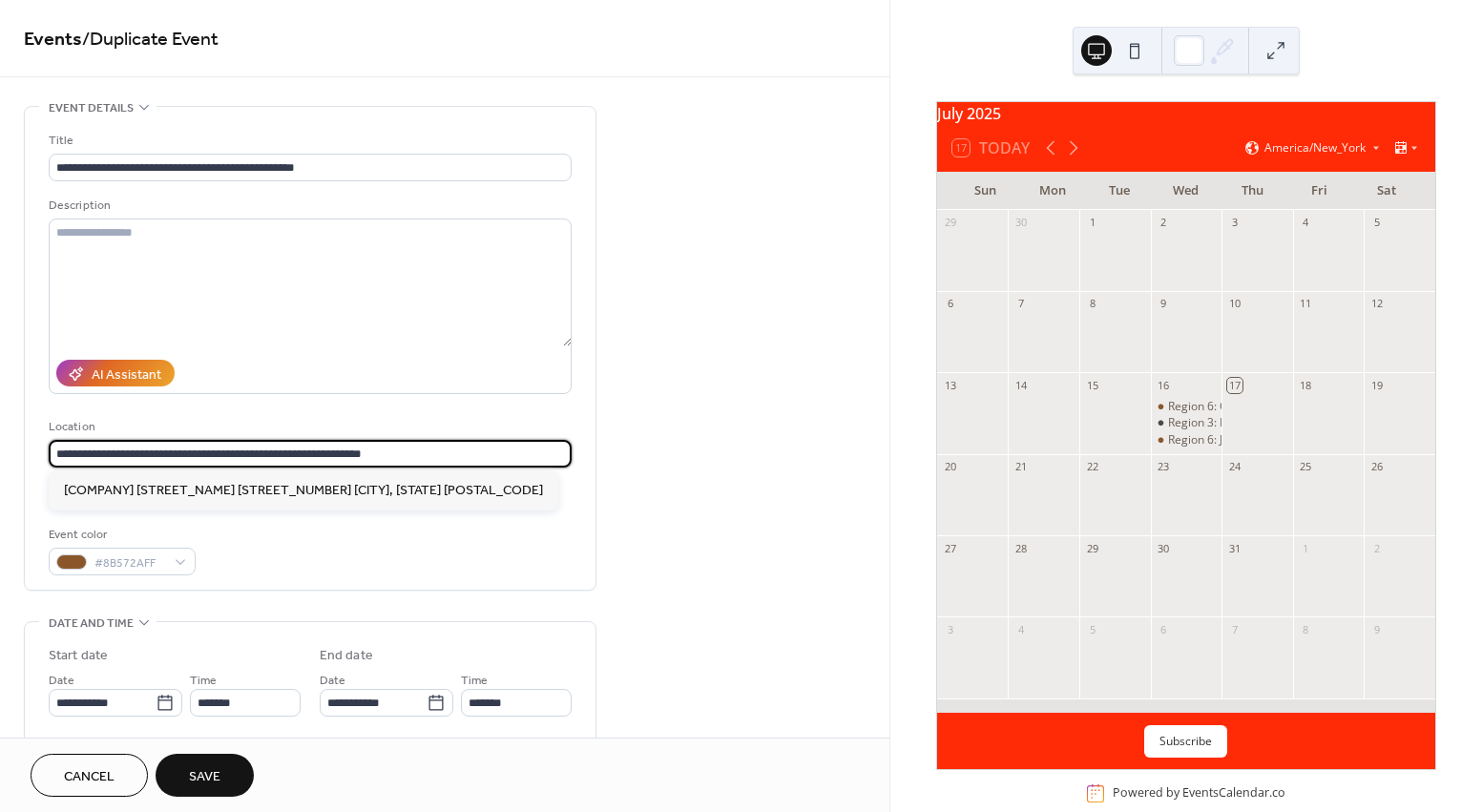 drag, startPoint x: 426, startPoint y: 454, endPoint x: -60, endPoint y: 425, distance: 486.86446 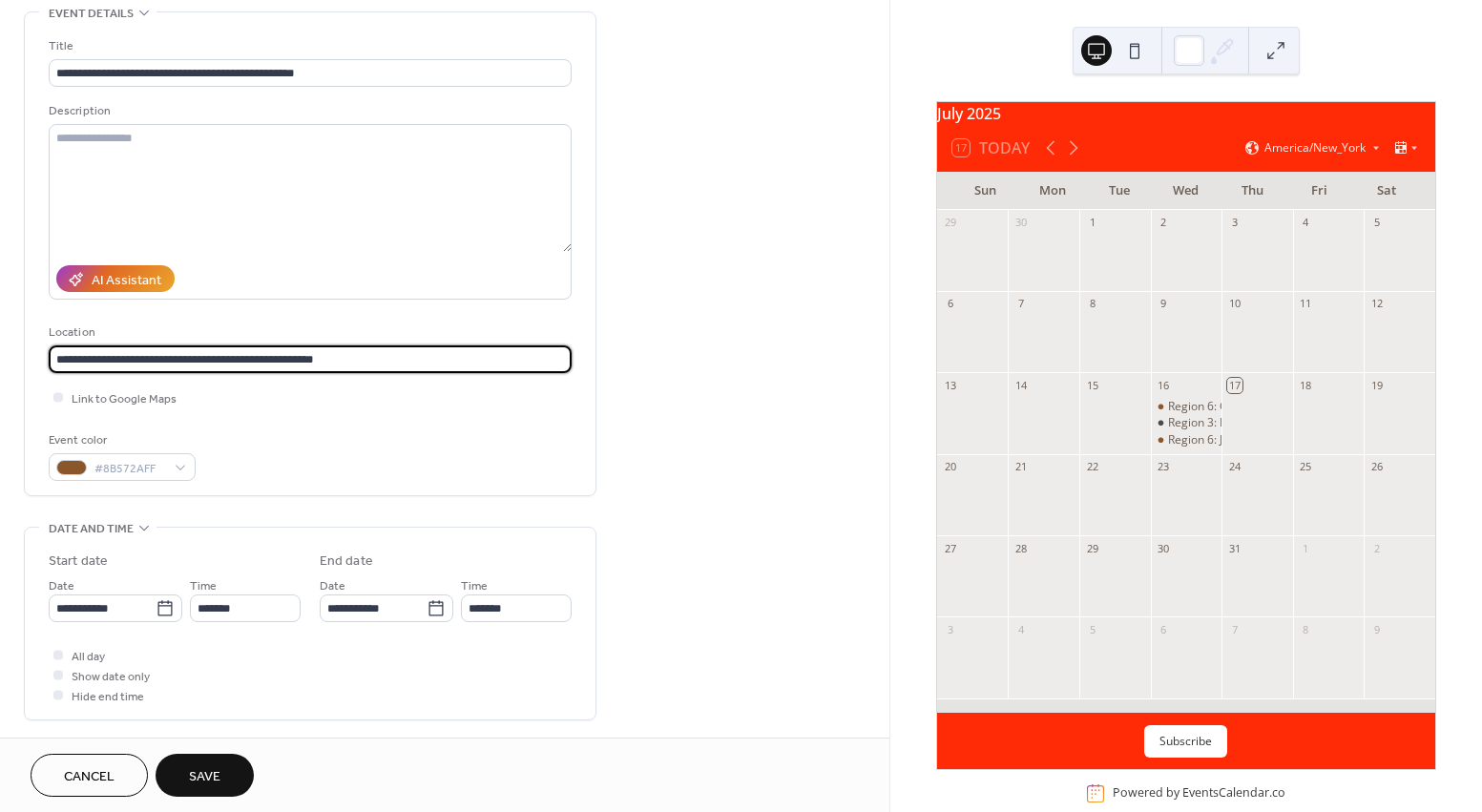scroll, scrollTop: 95, scrollLeft: 0, axis: vertical 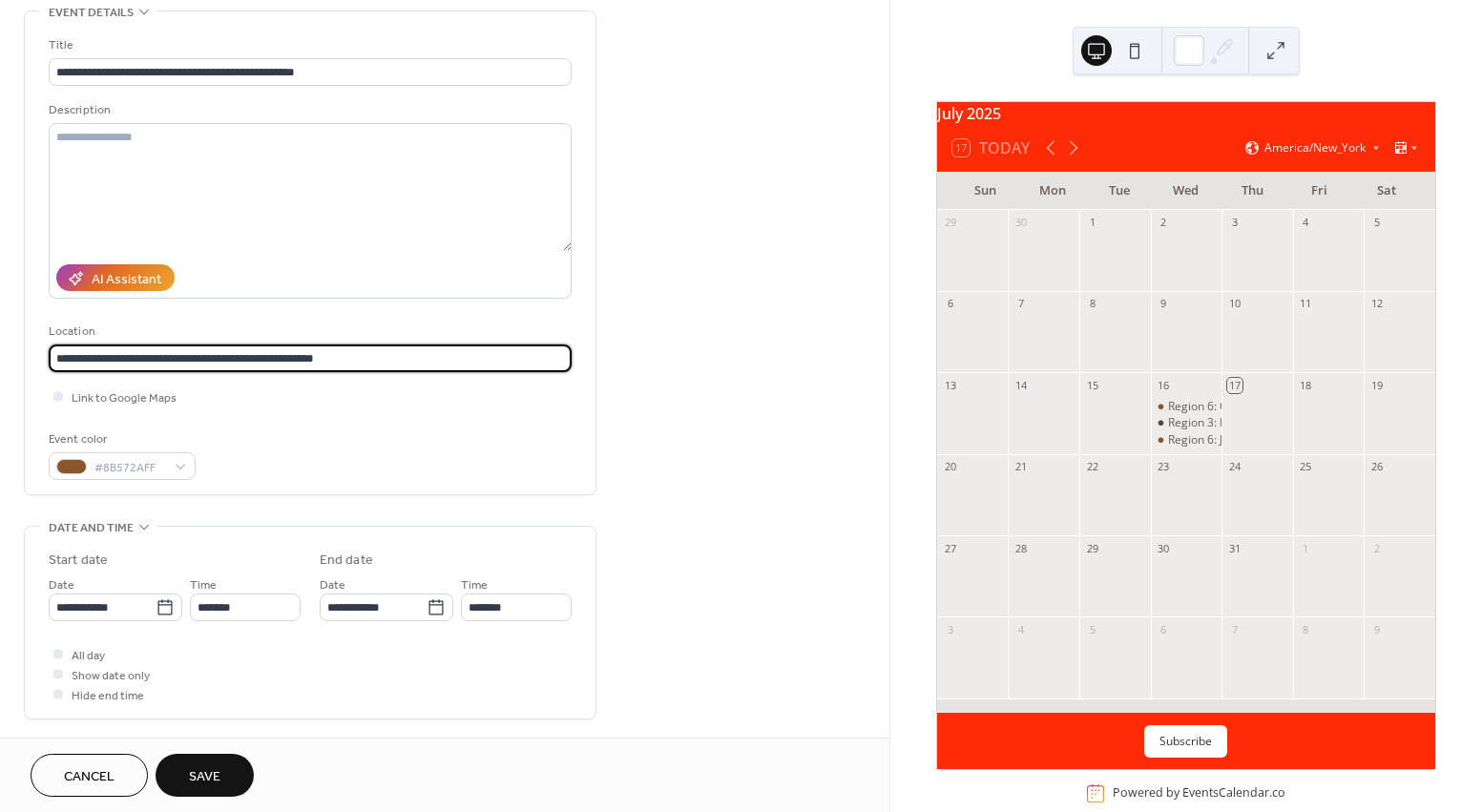 type on "**********" 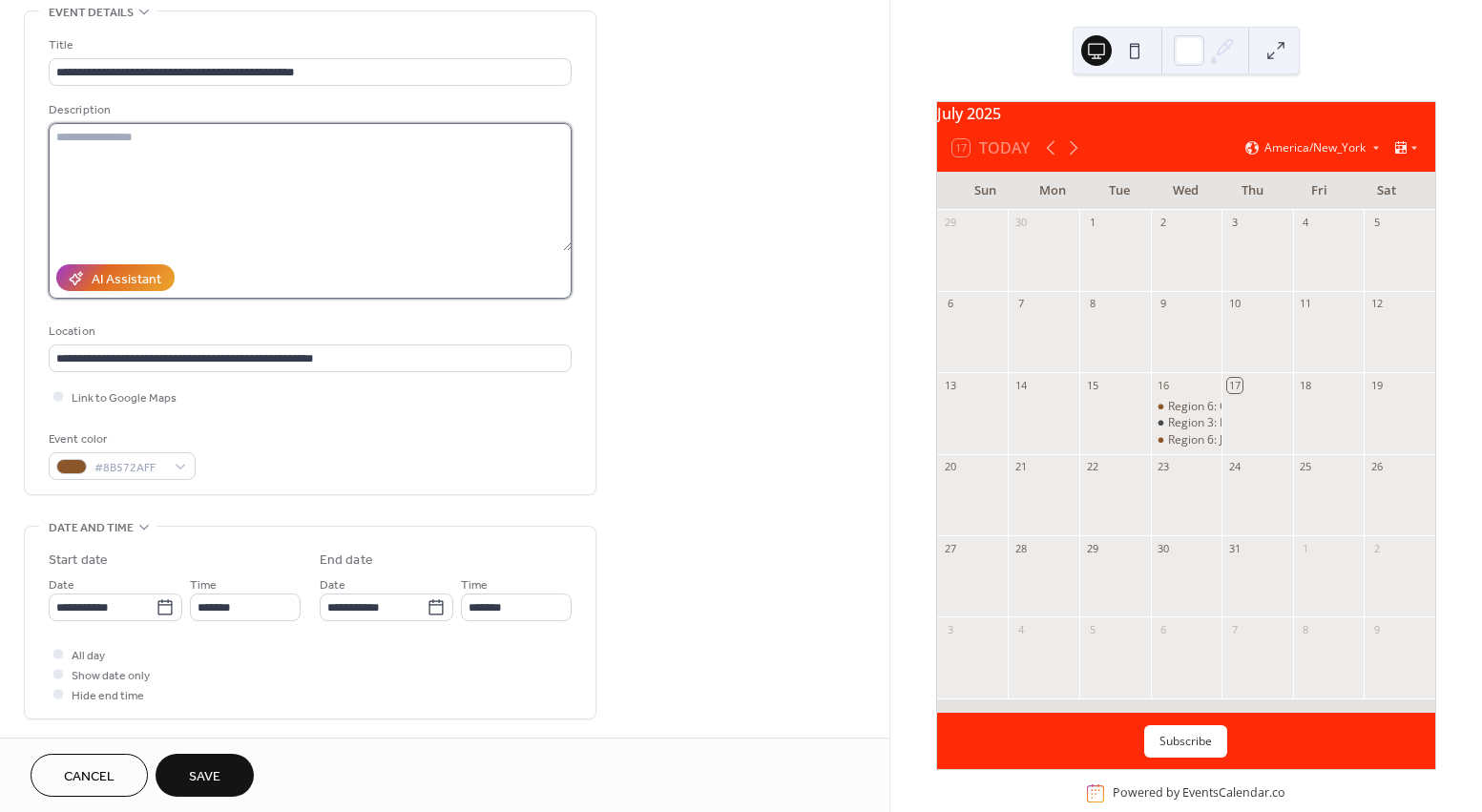 type 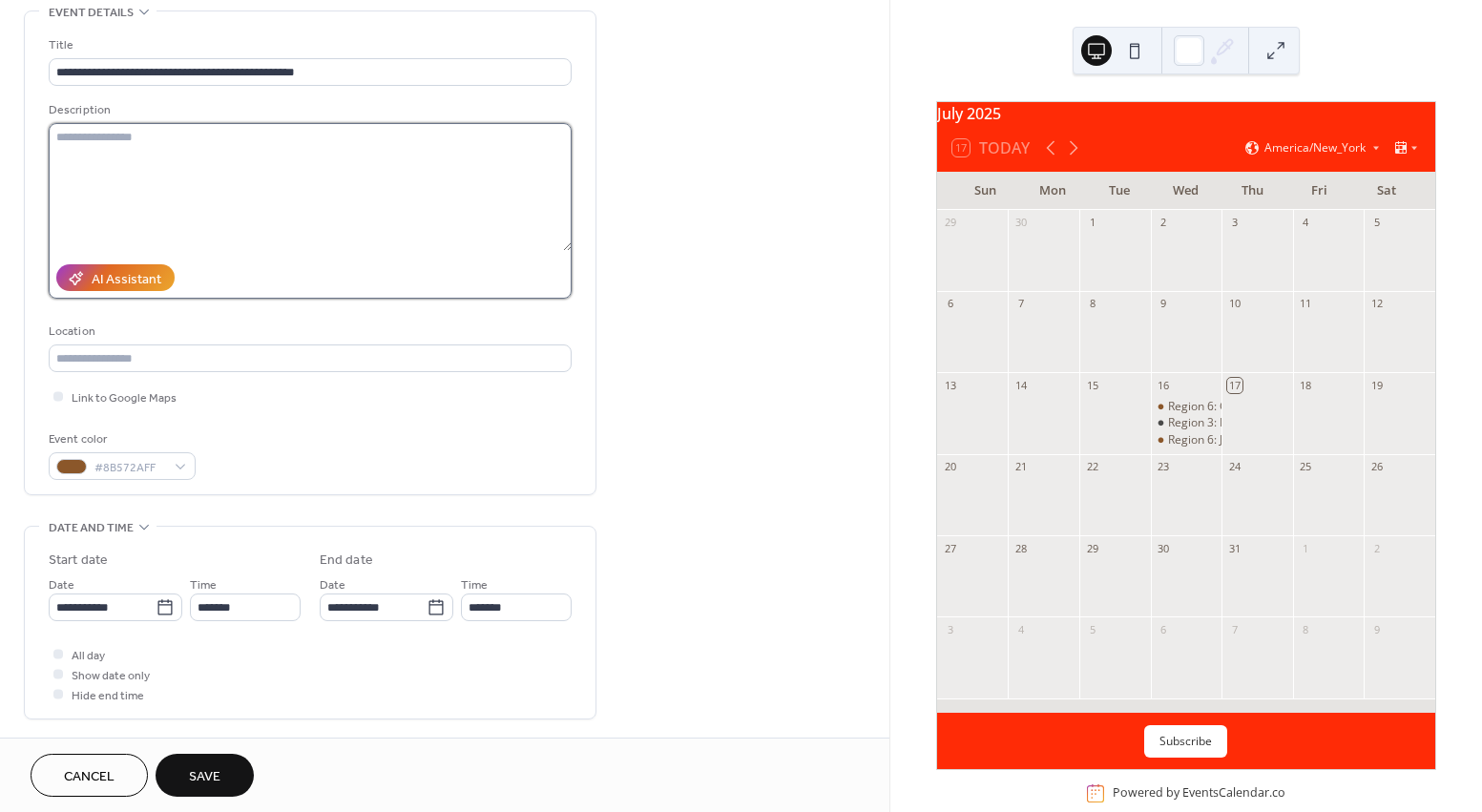 click at bounding box center [310, 187] 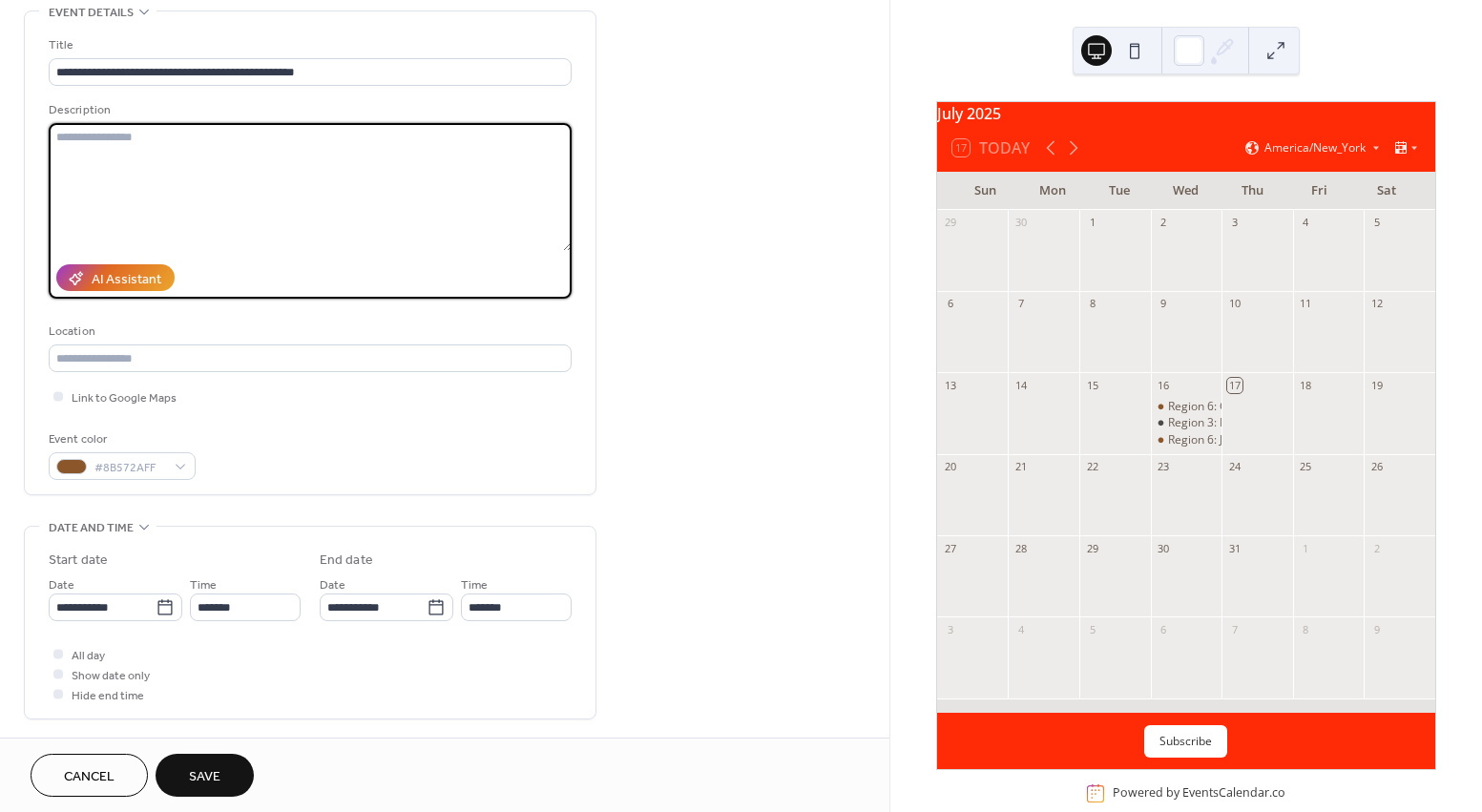 paste on "**********" 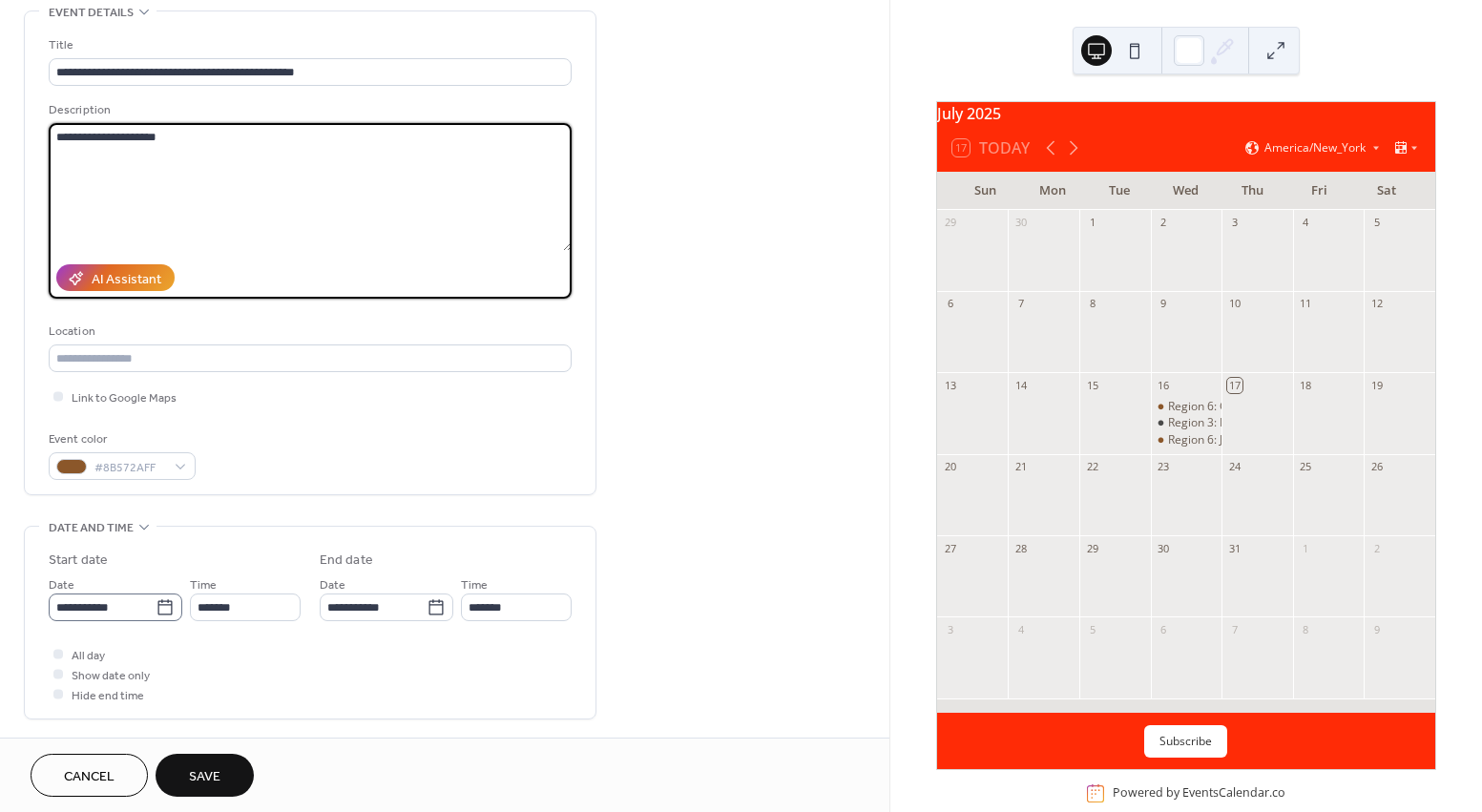 type on "**********" 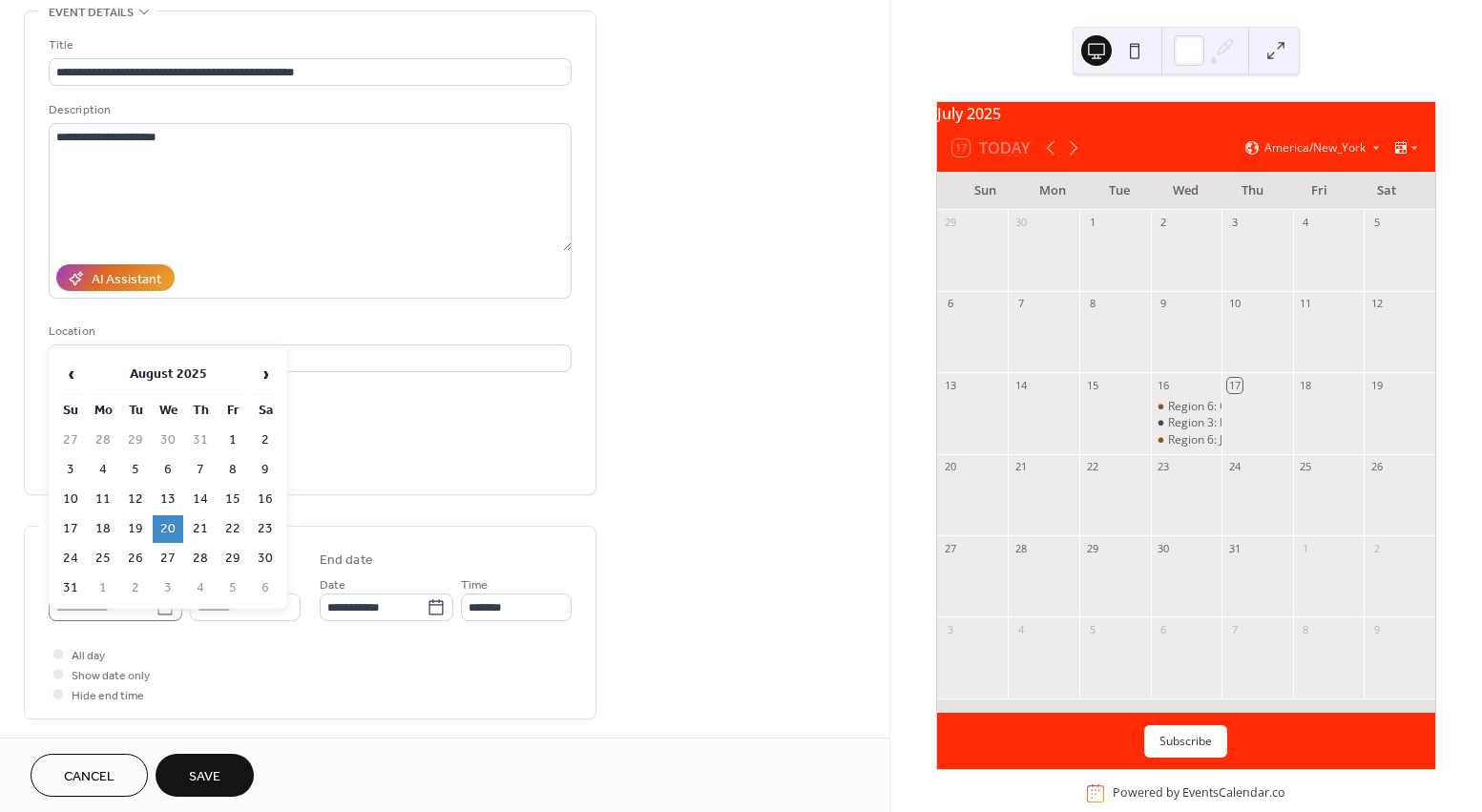 click 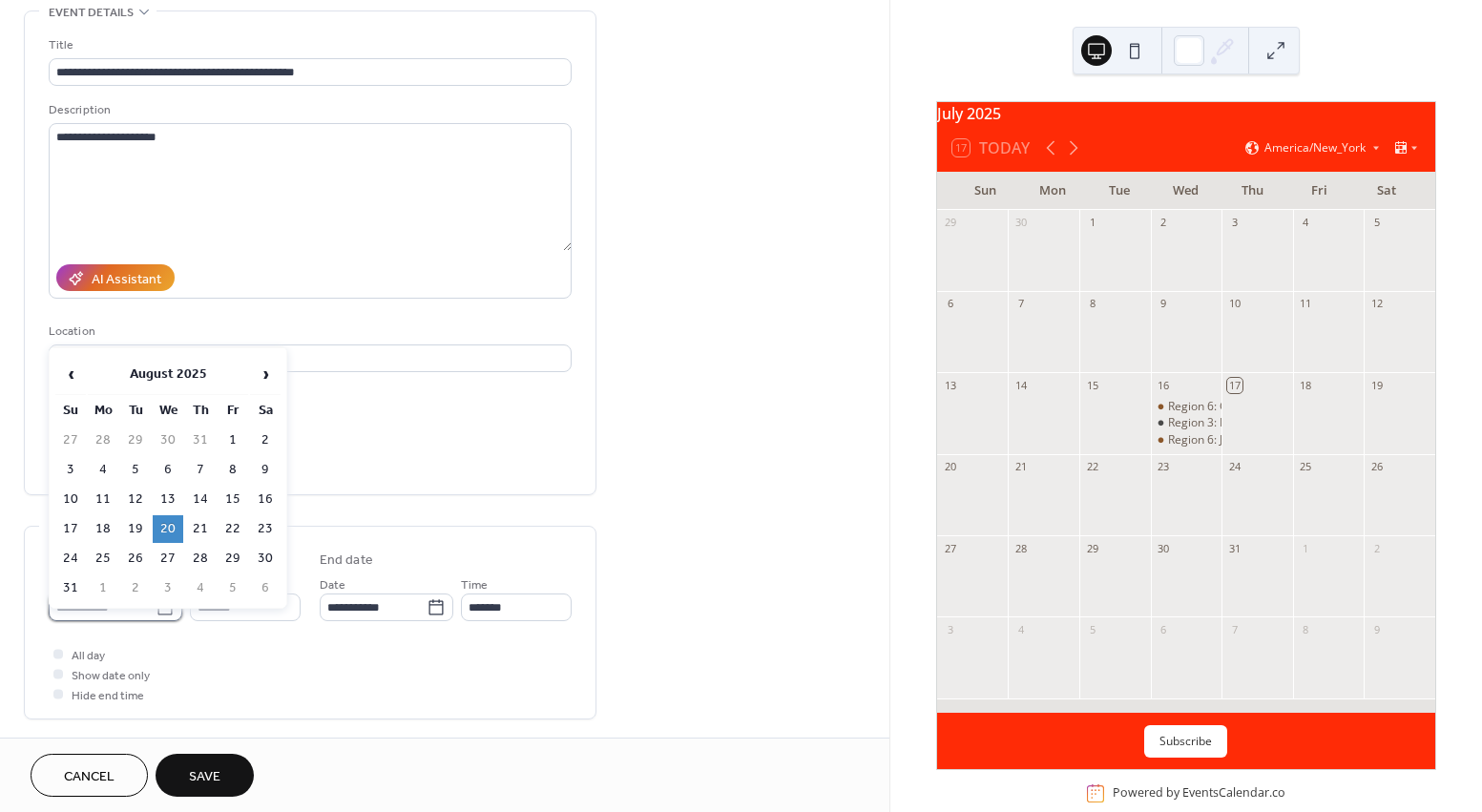 click on "**********" at bounding box center (102, 607) 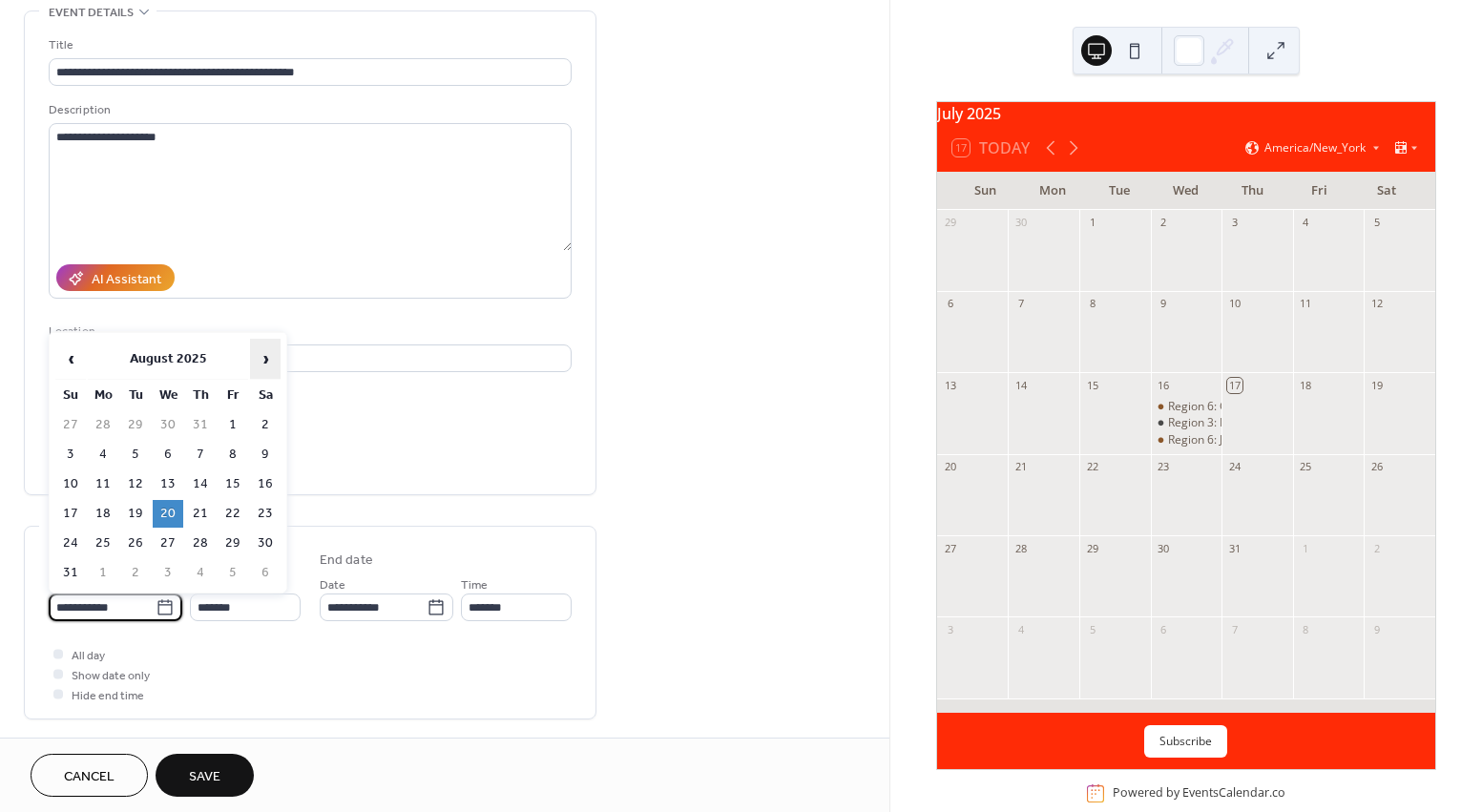 click on "›" at bounding box center (265, 359) 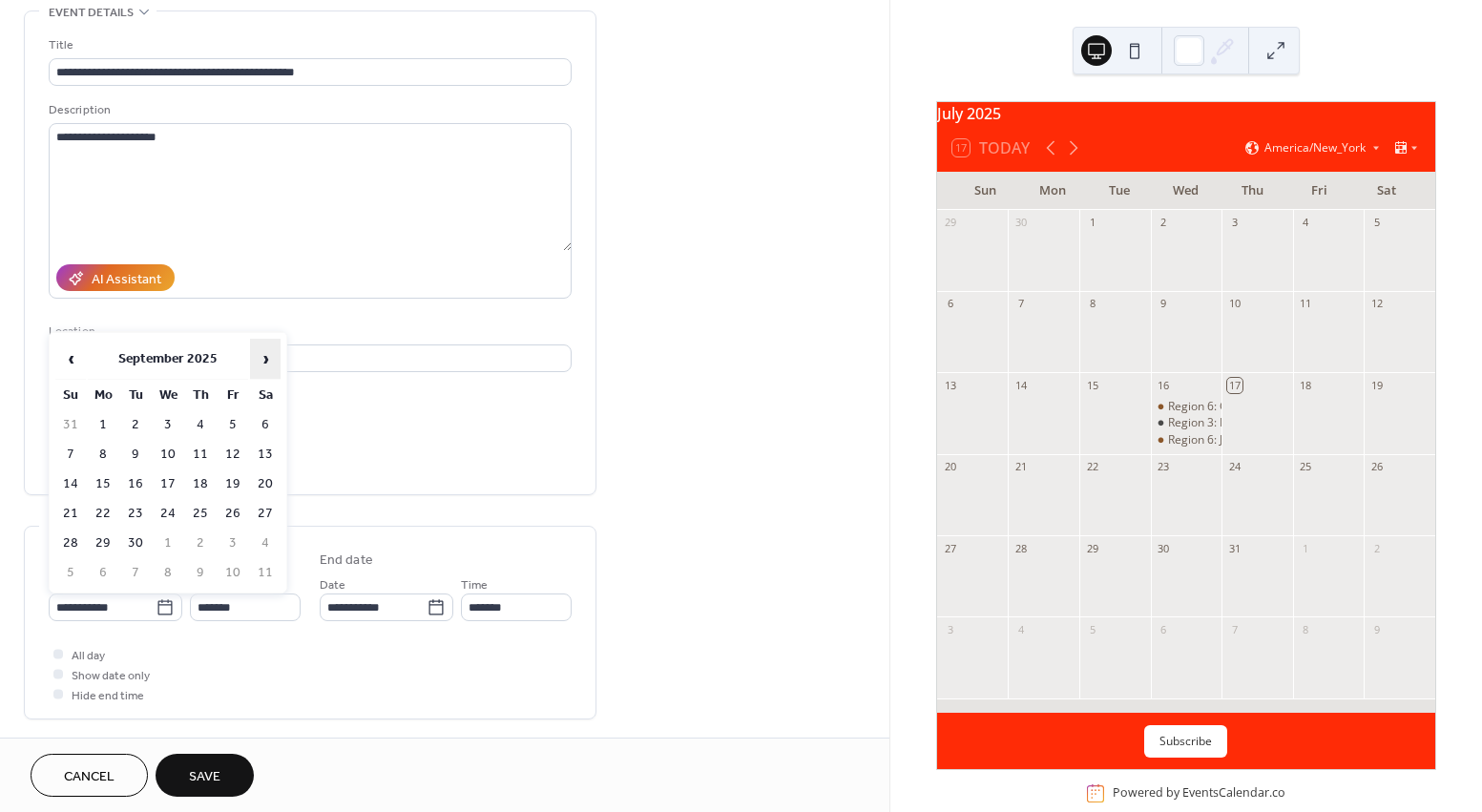 click on "›" at bounding box center (265, 359) 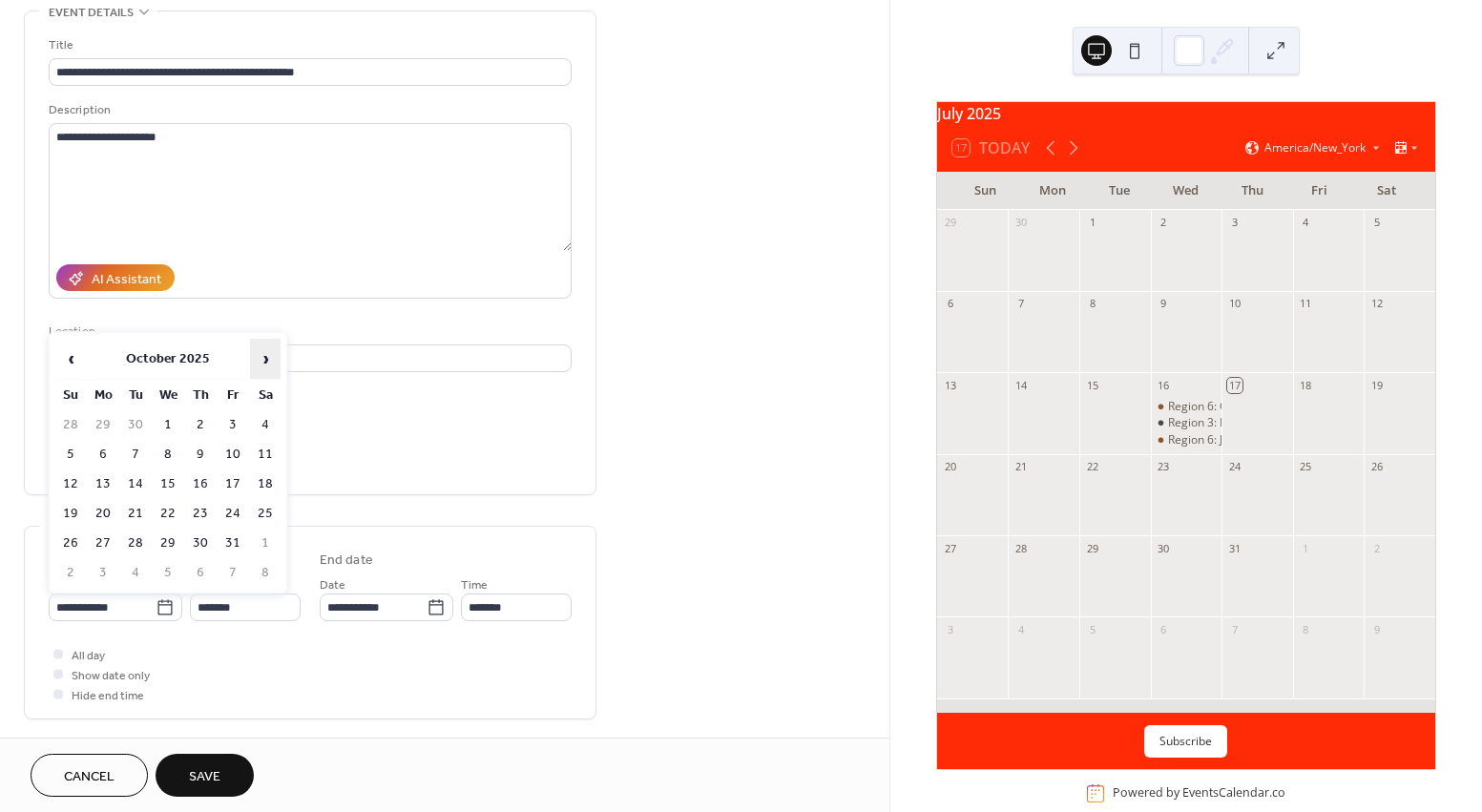 click on "›" at bounding box center (265, 359) 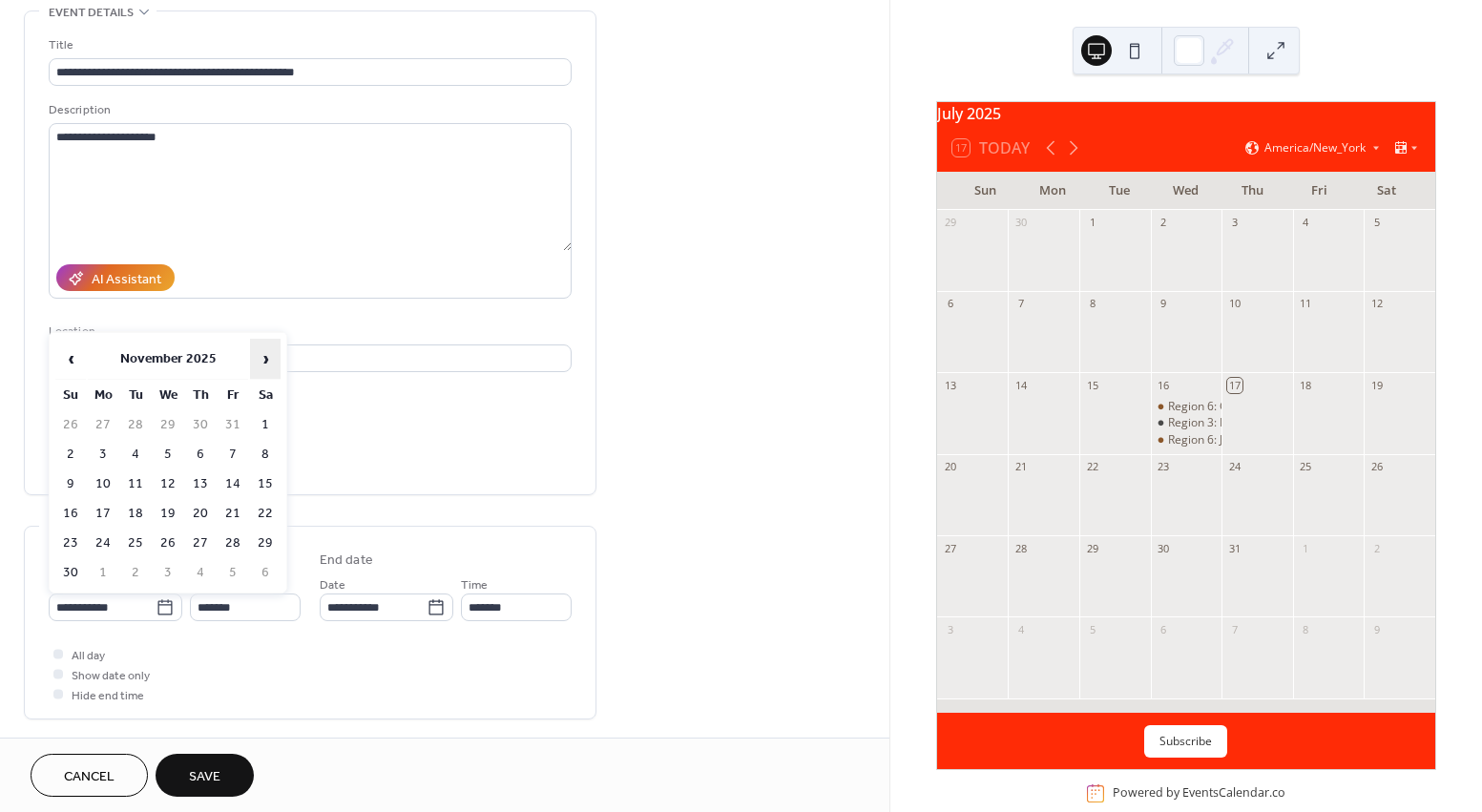 click on "›" at bounding box center [265, 359] 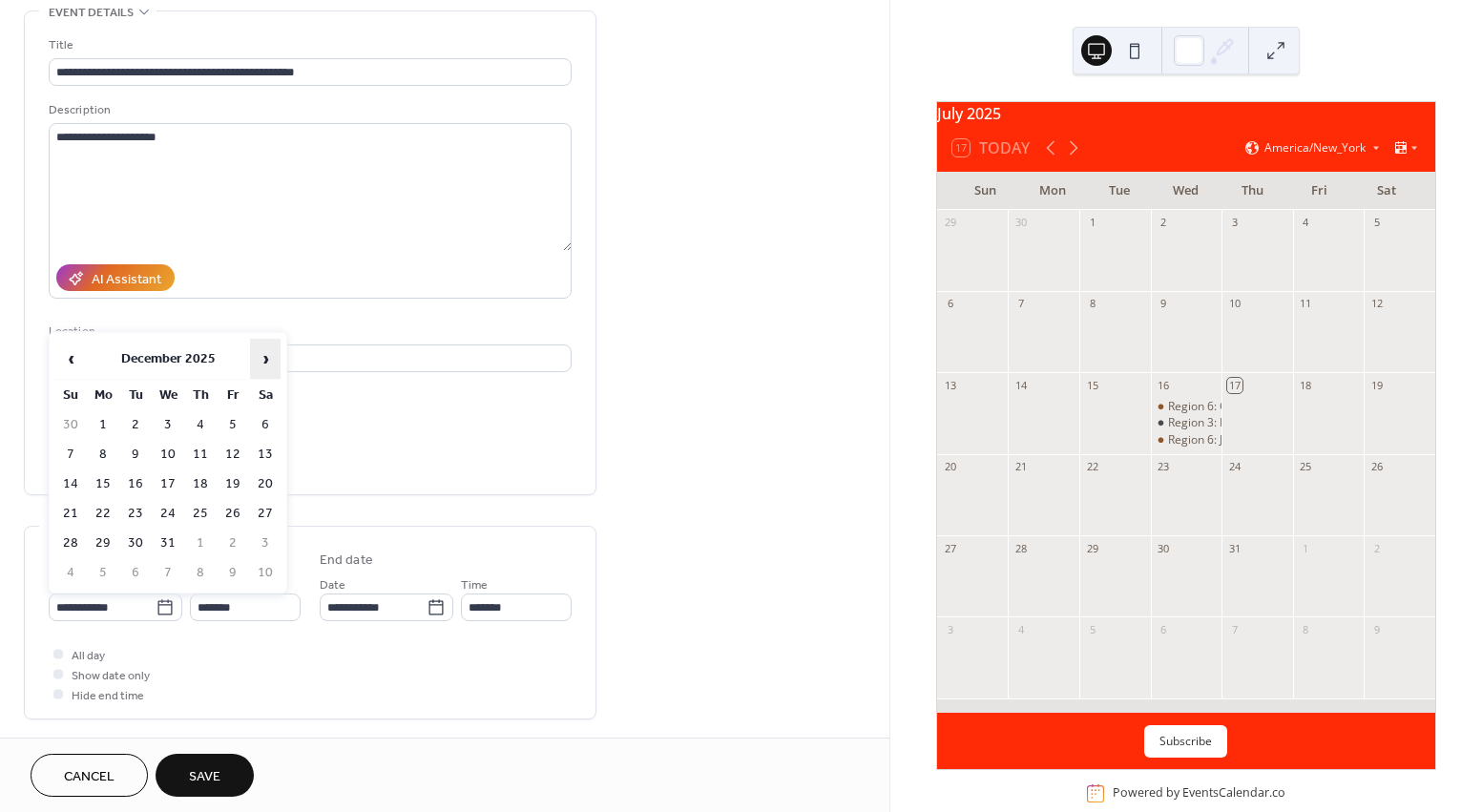 click on "›" at bounding box center [265, 359] 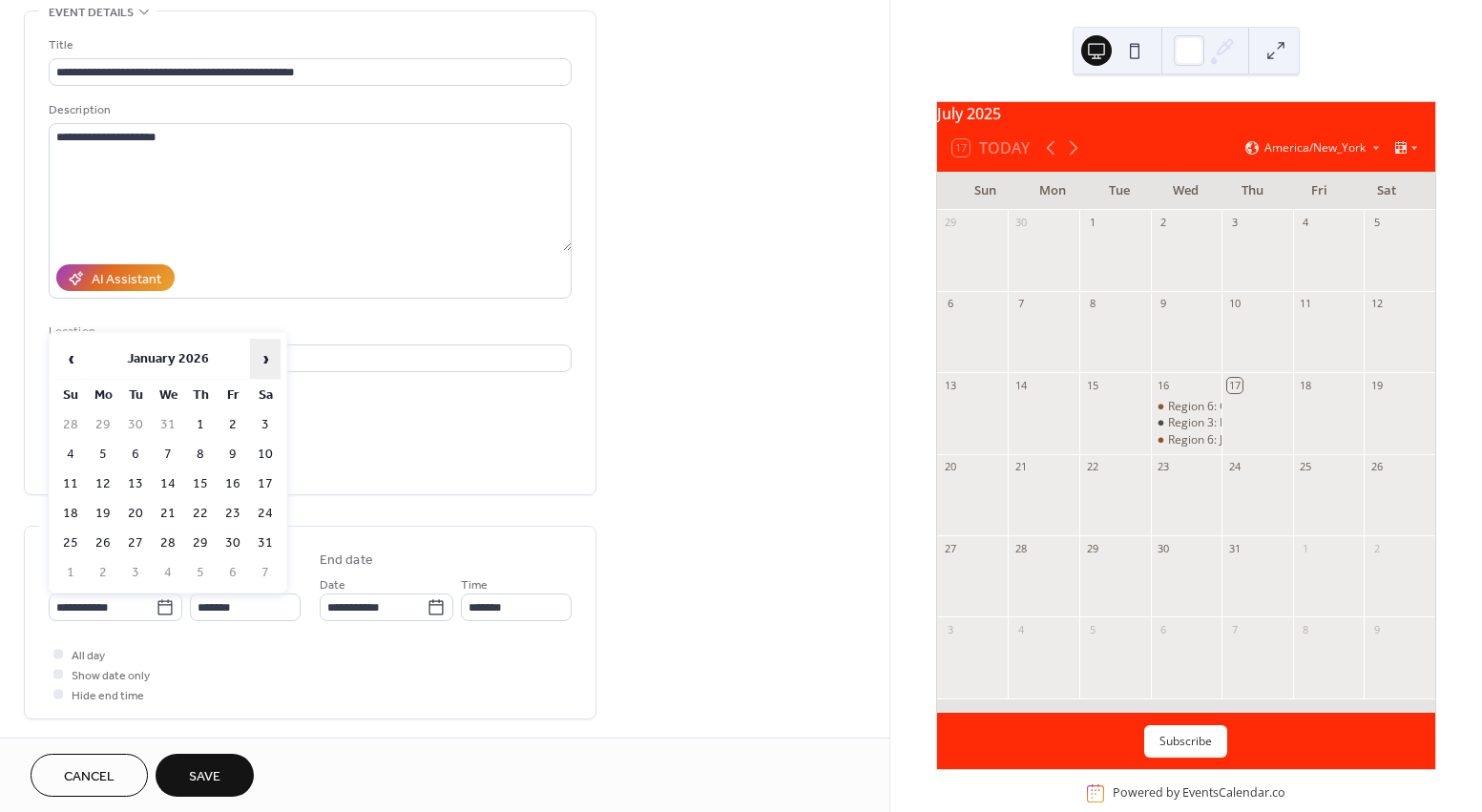 click on "›" at bounding box center [265, 359] 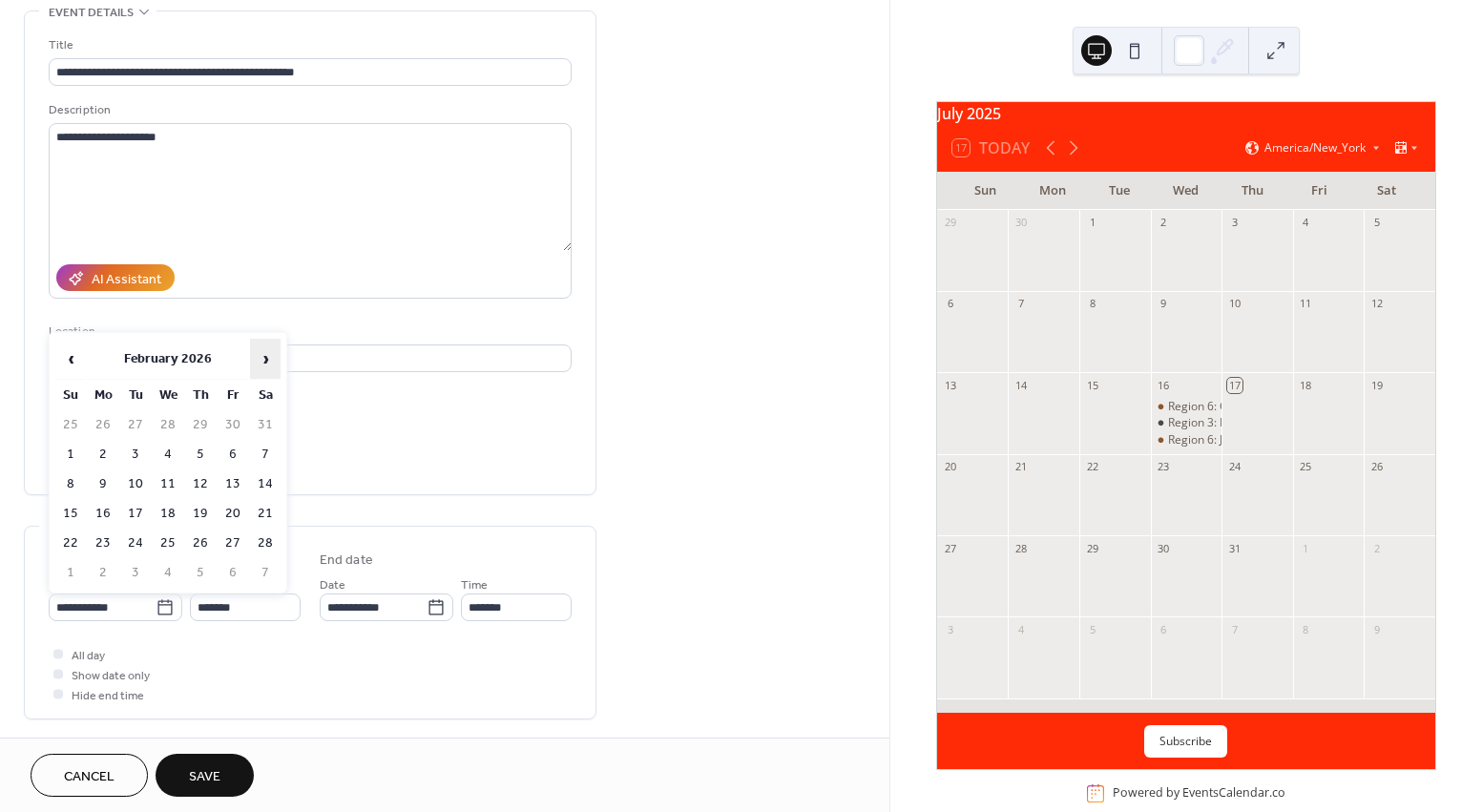 click on "›" at bounding box center [265, 359] 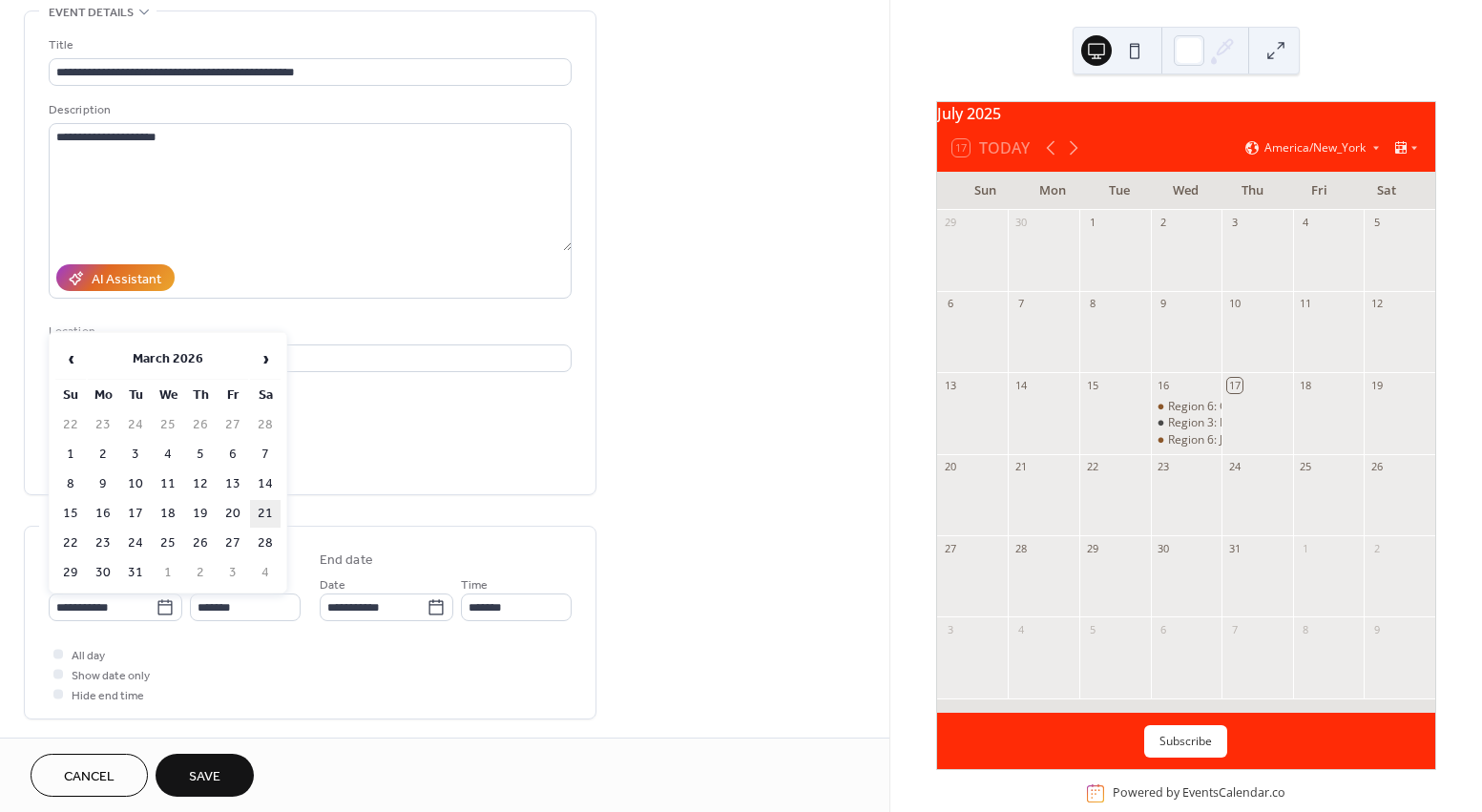 click on "21" at bounding box center (265, 513) 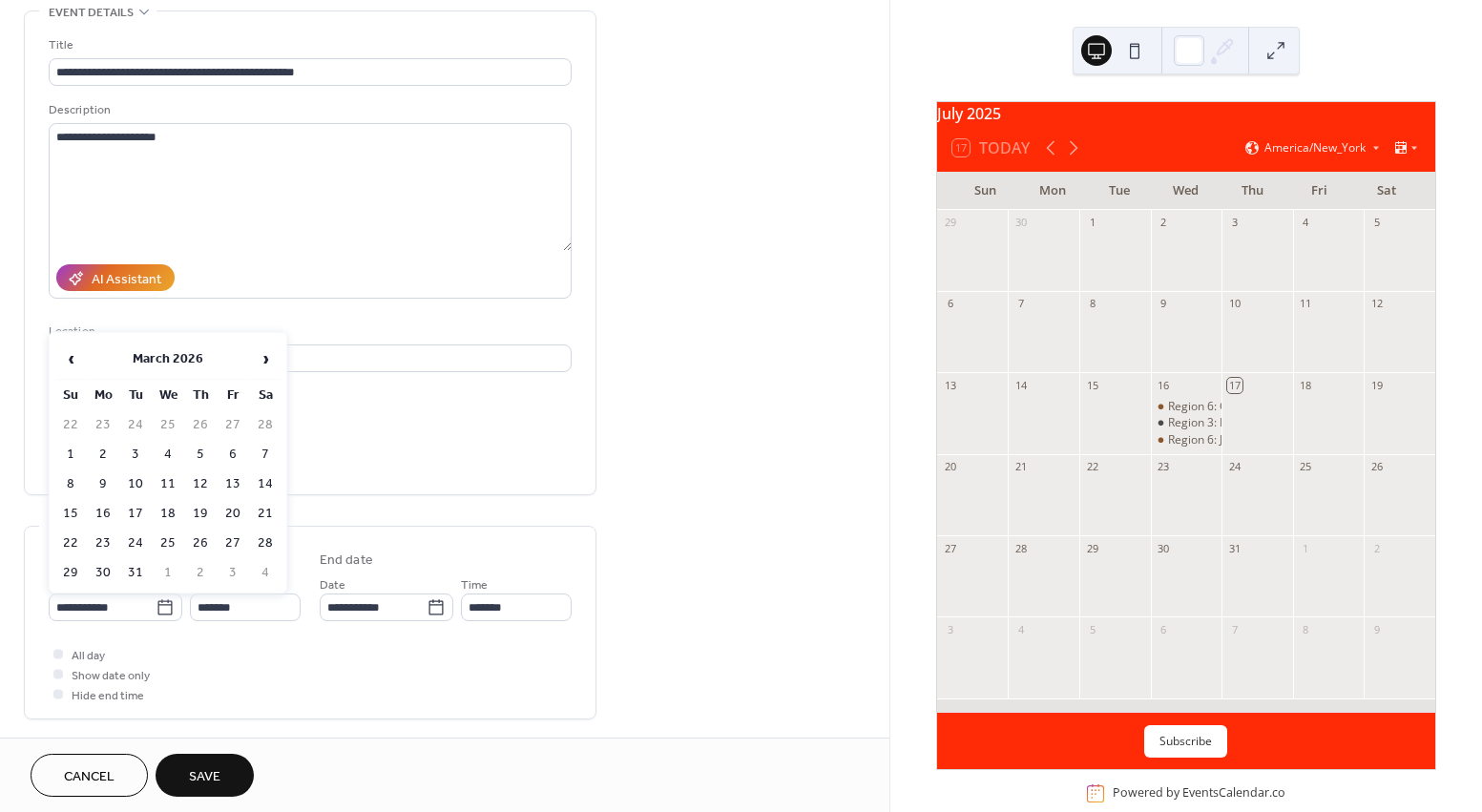 type on "**********" 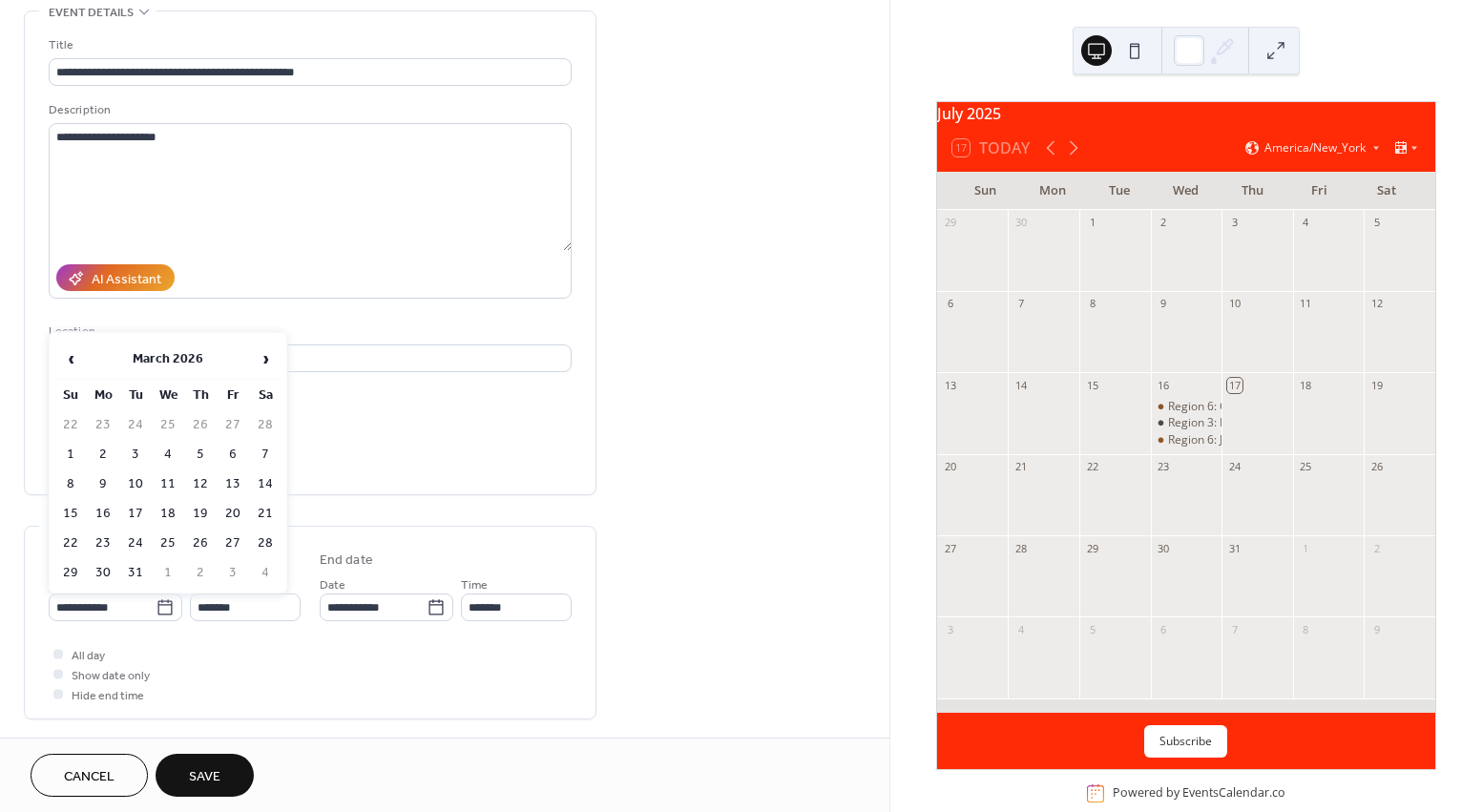 type on "**********" 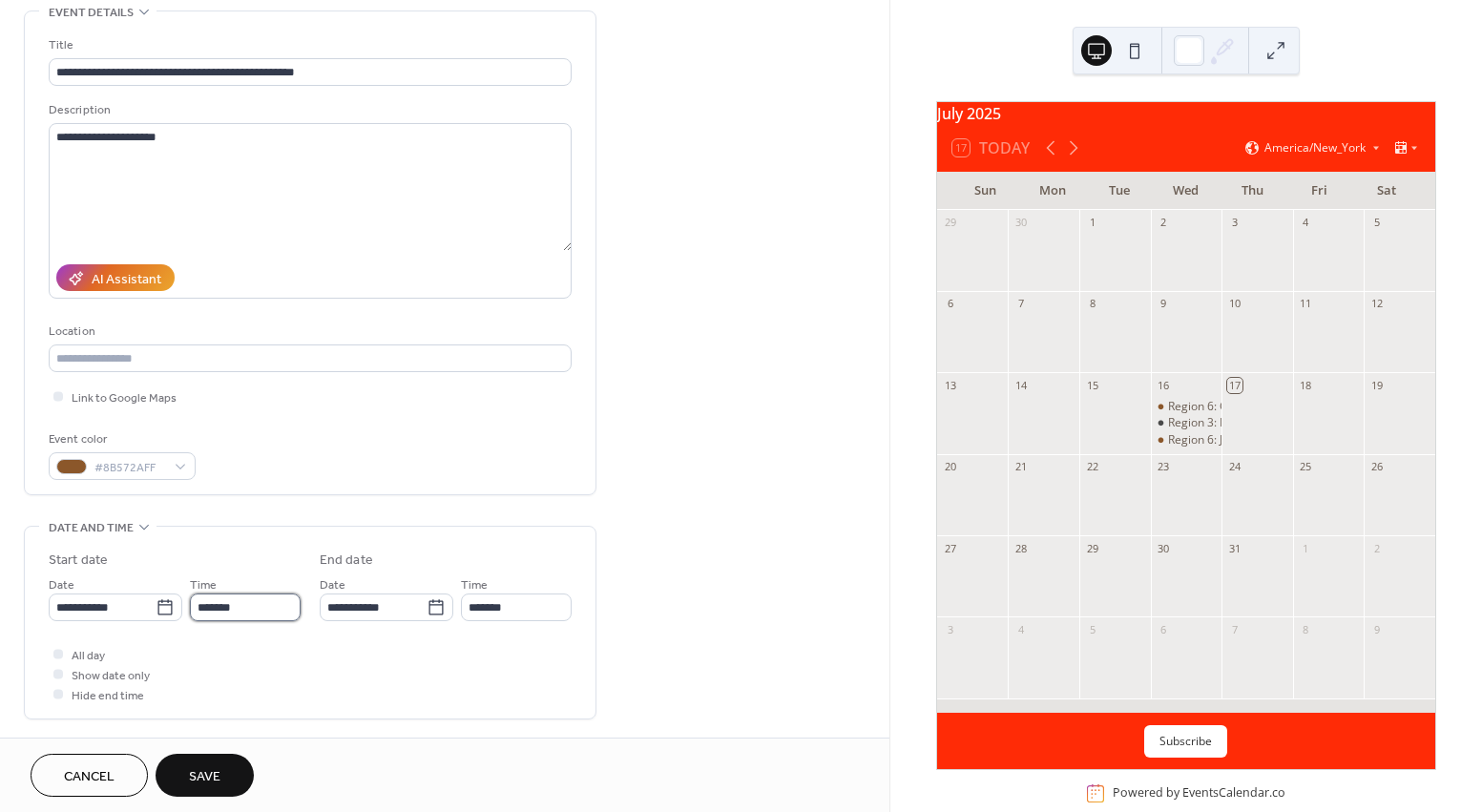click on "*******" at bounding box center [245, 607] 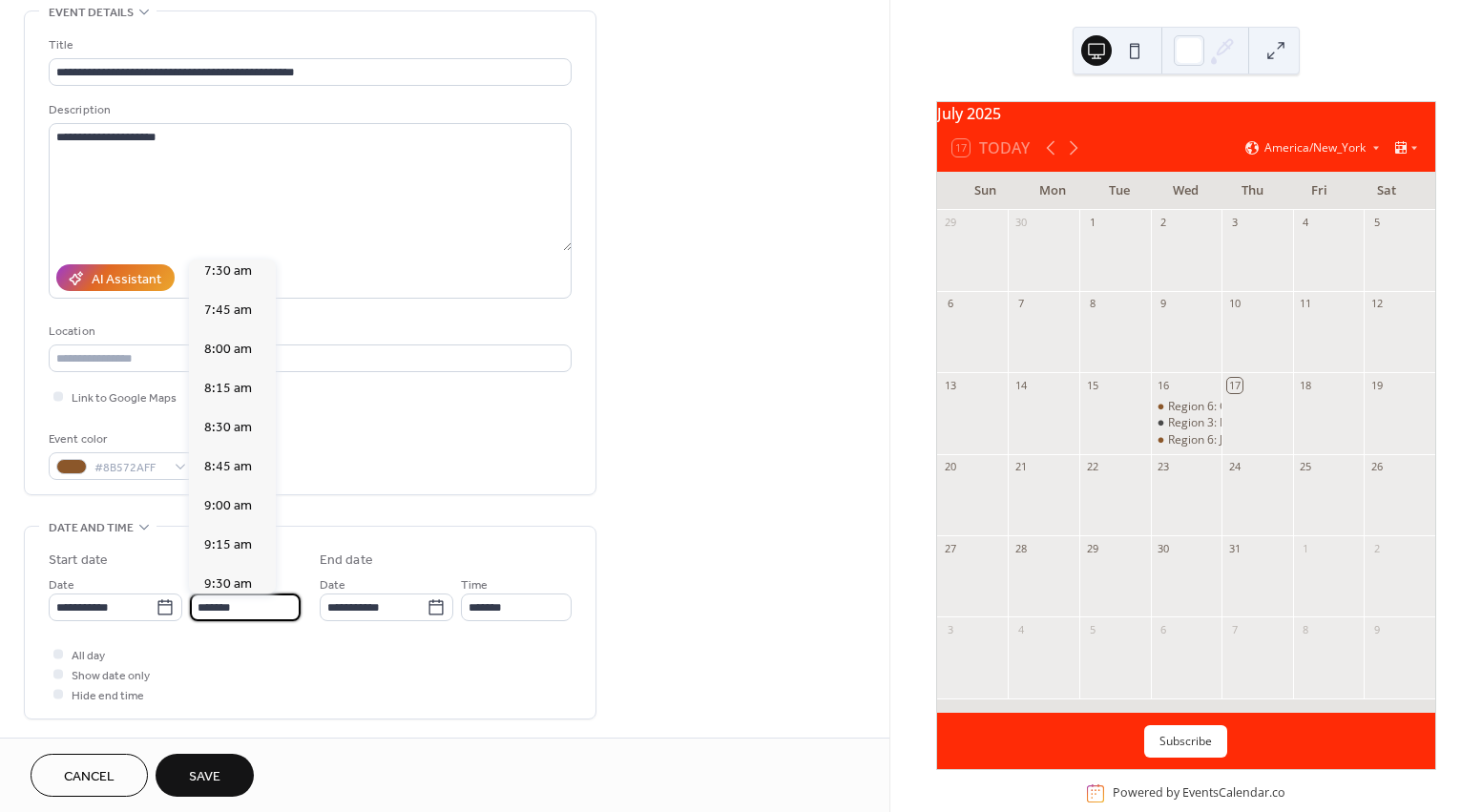 scroll, scrollTop: 1160, scrollLeft: 0, axis: vertical 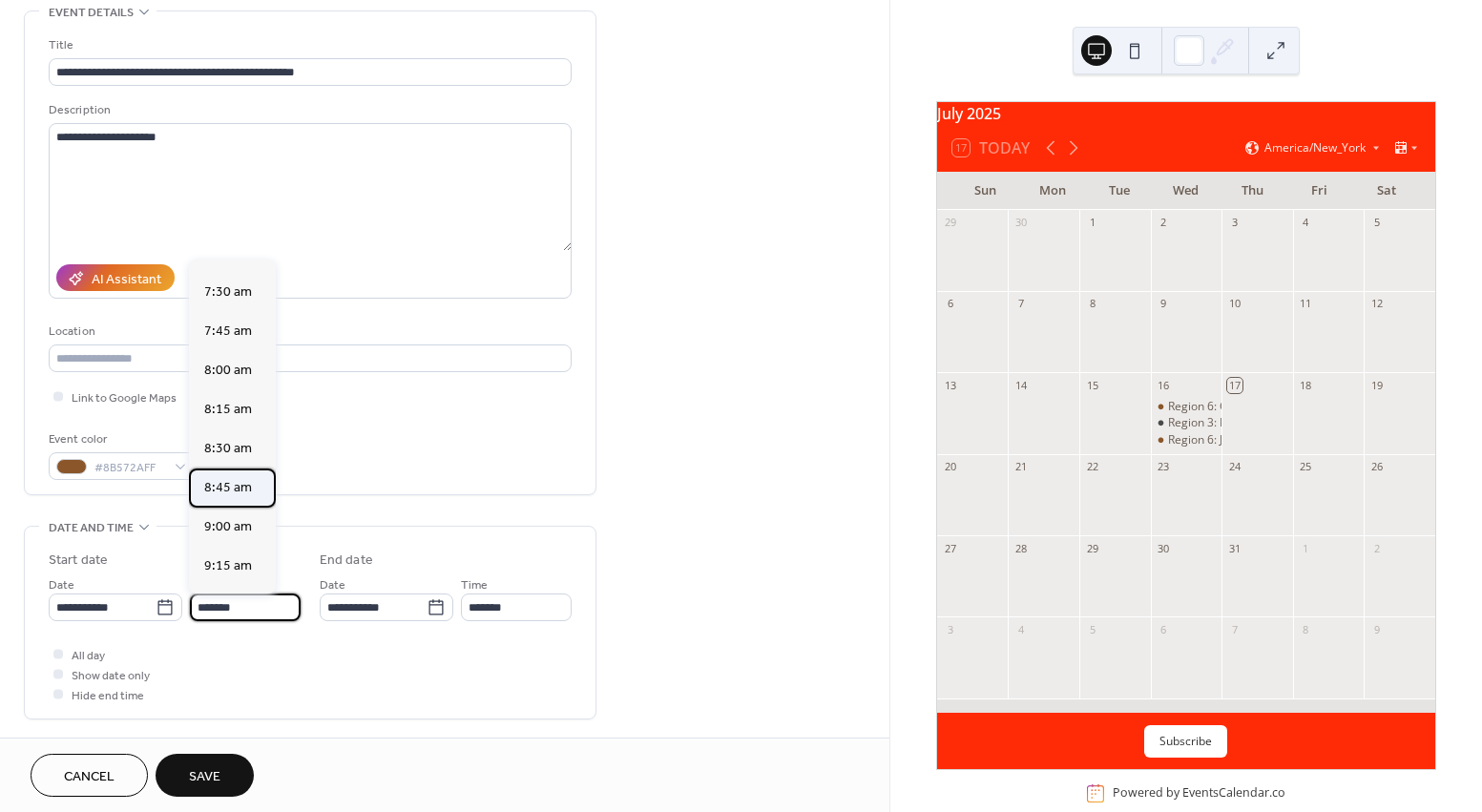 click on "8:45 am" at bounding box center (228, 488) 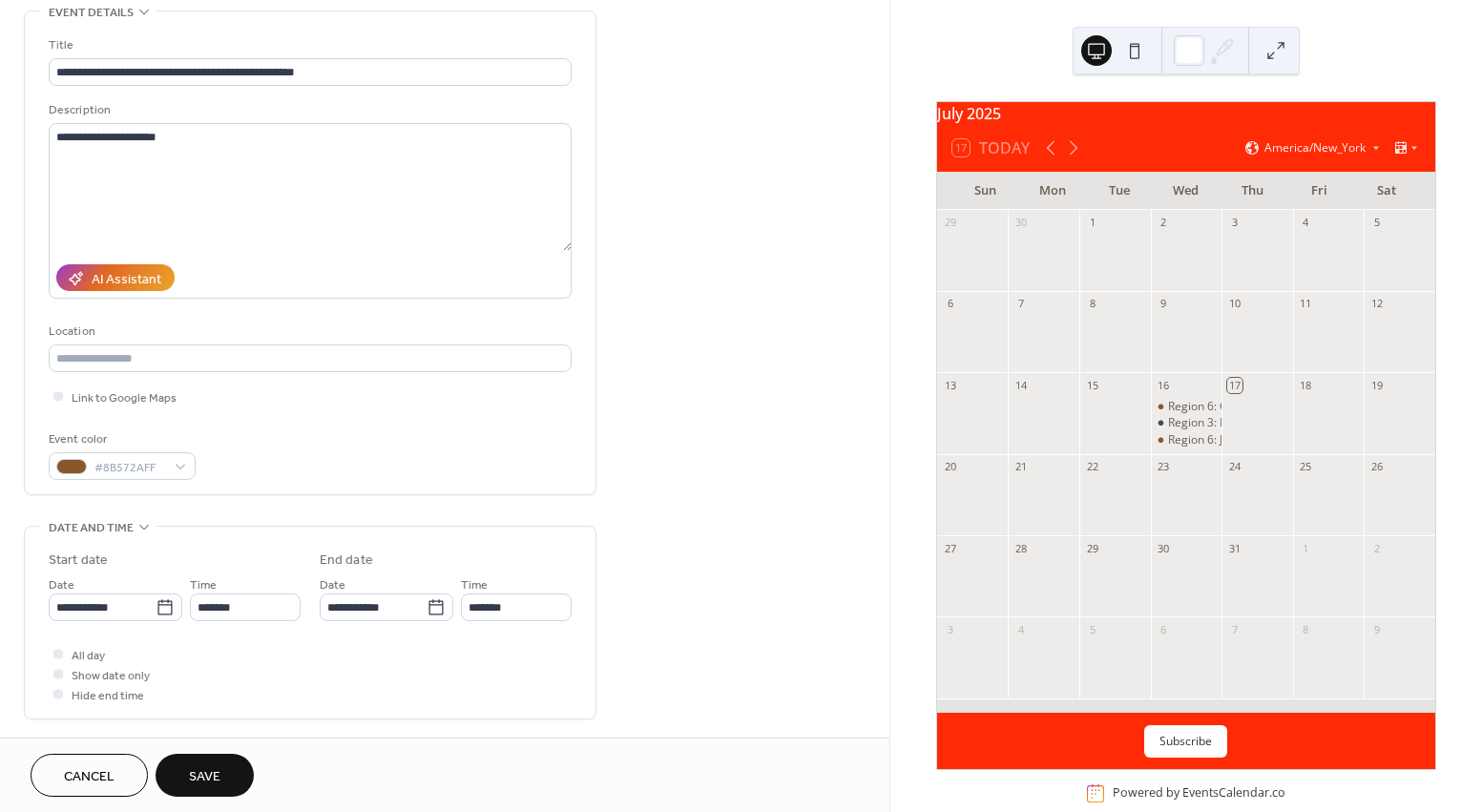 type on "*******" 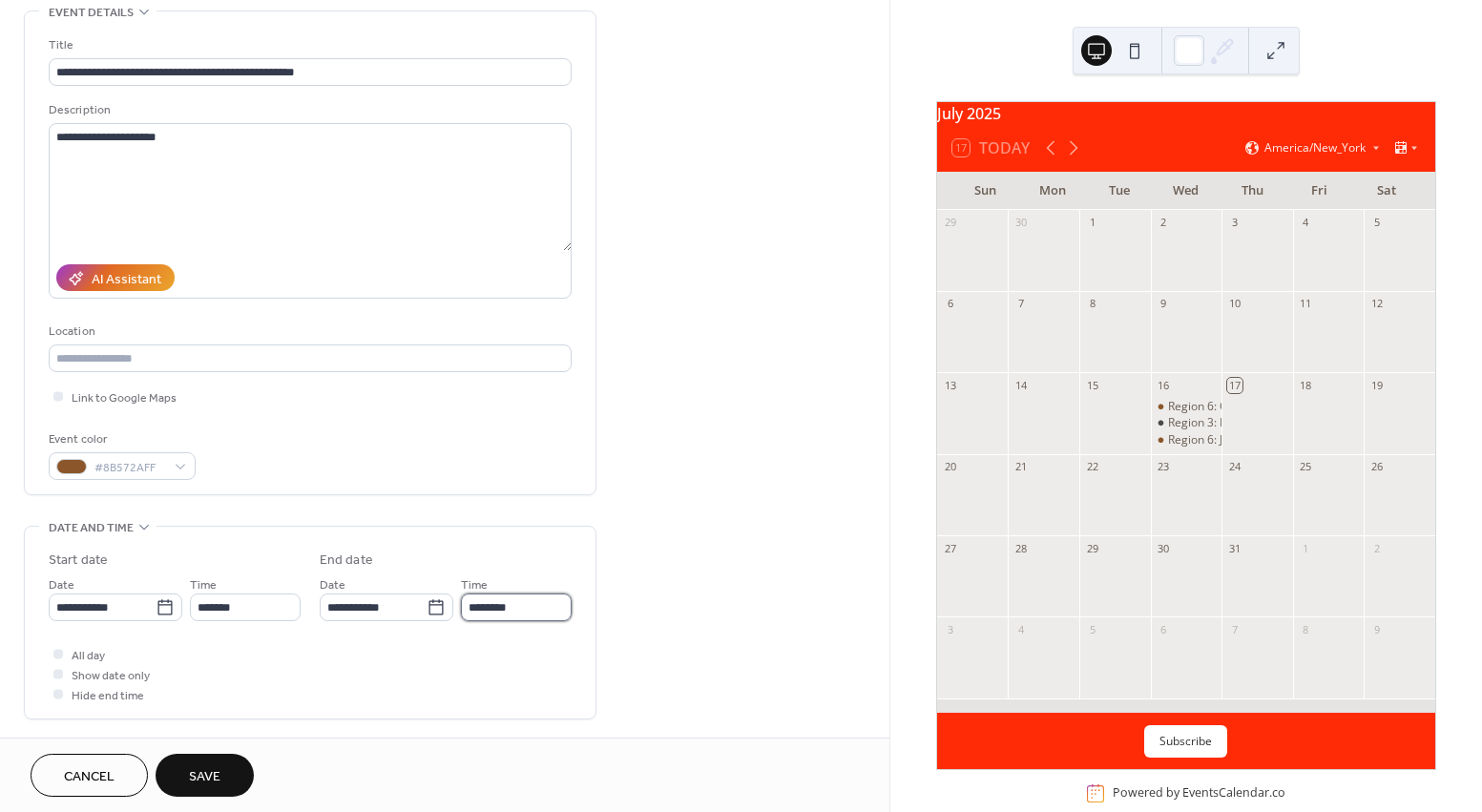 click on "********" at bounding box center (516, 607) 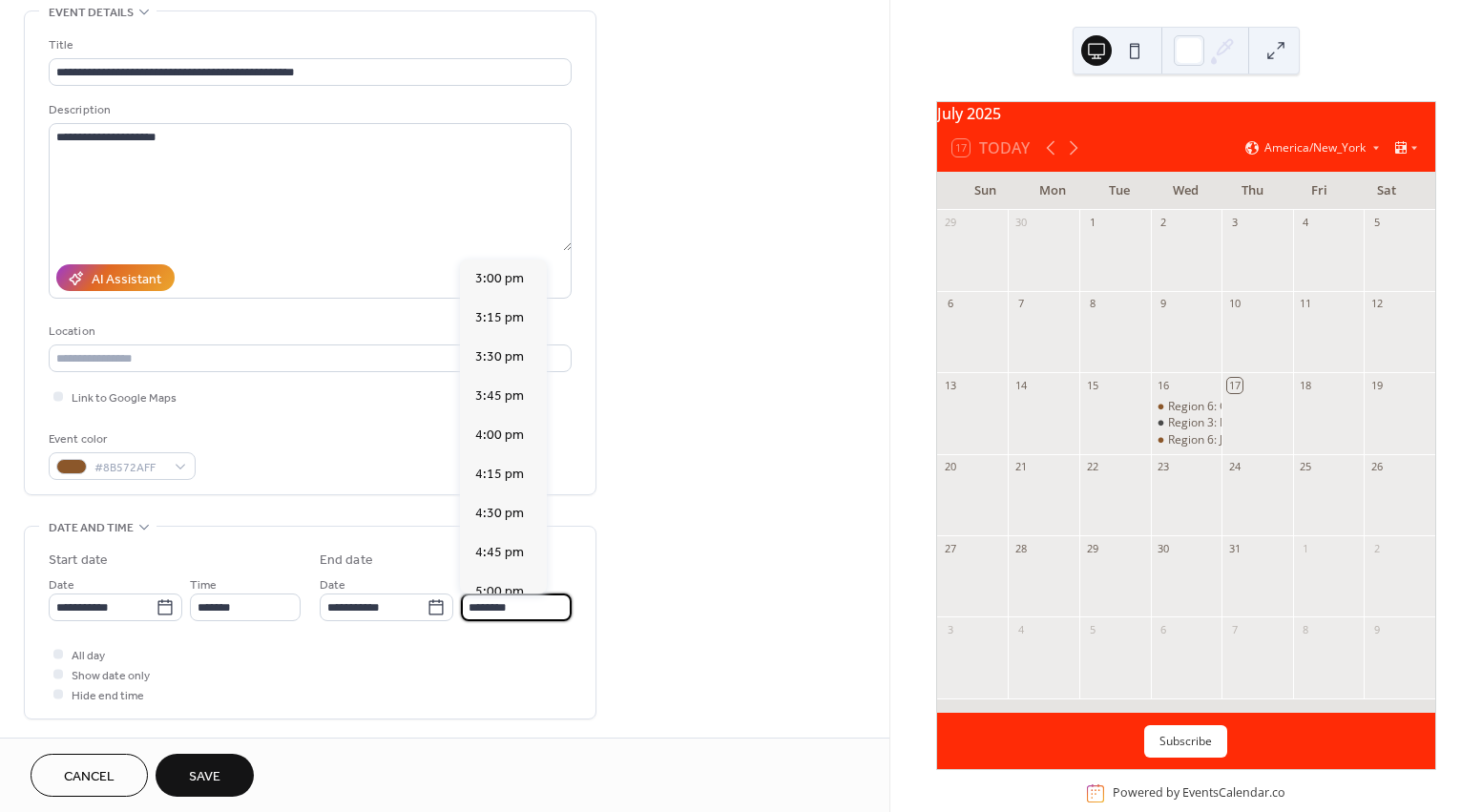 scroll, scrollTop: 859, scrollLeft: 0, axis: vertical 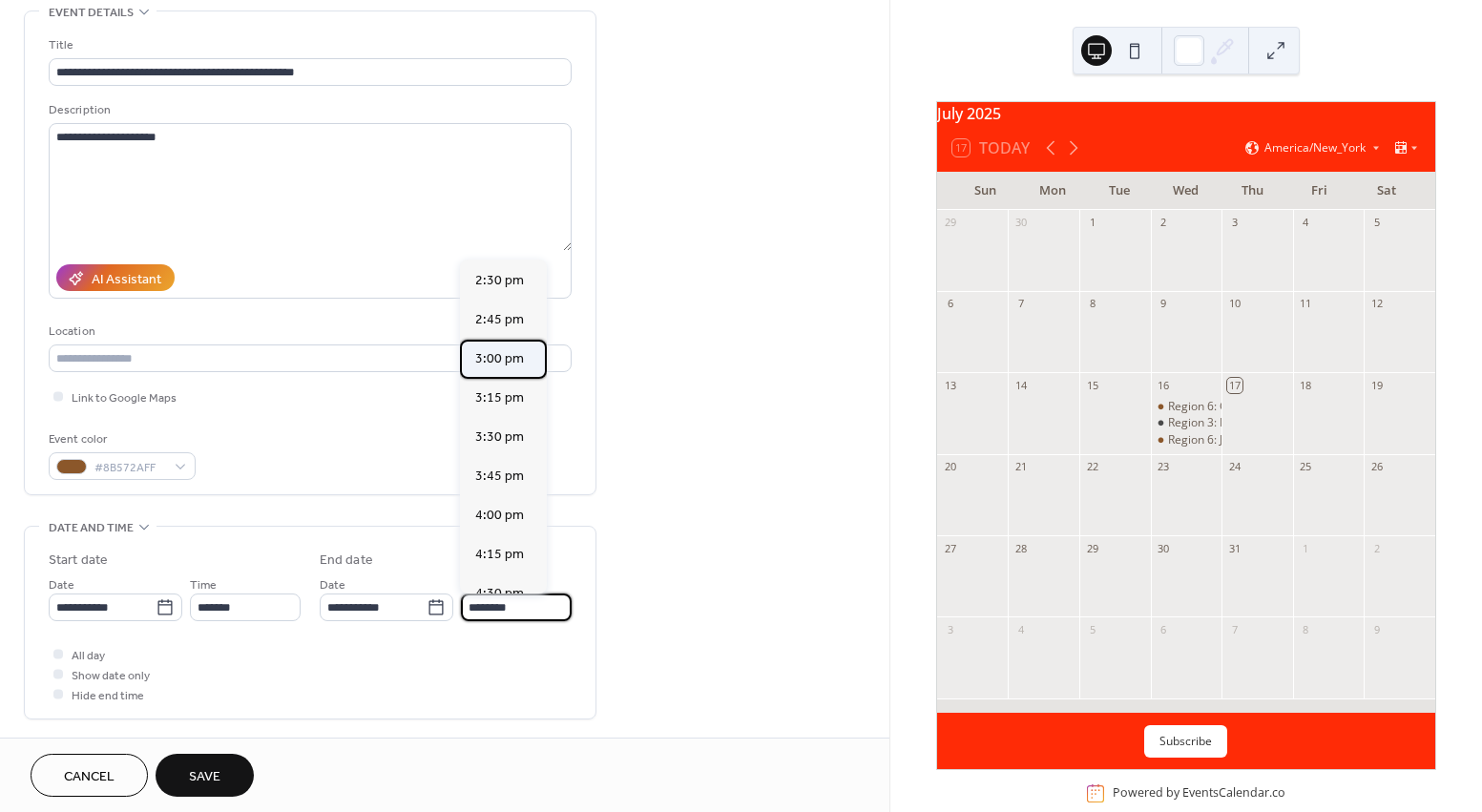 click on "3:00 pm" at bounding box center [499, 359] 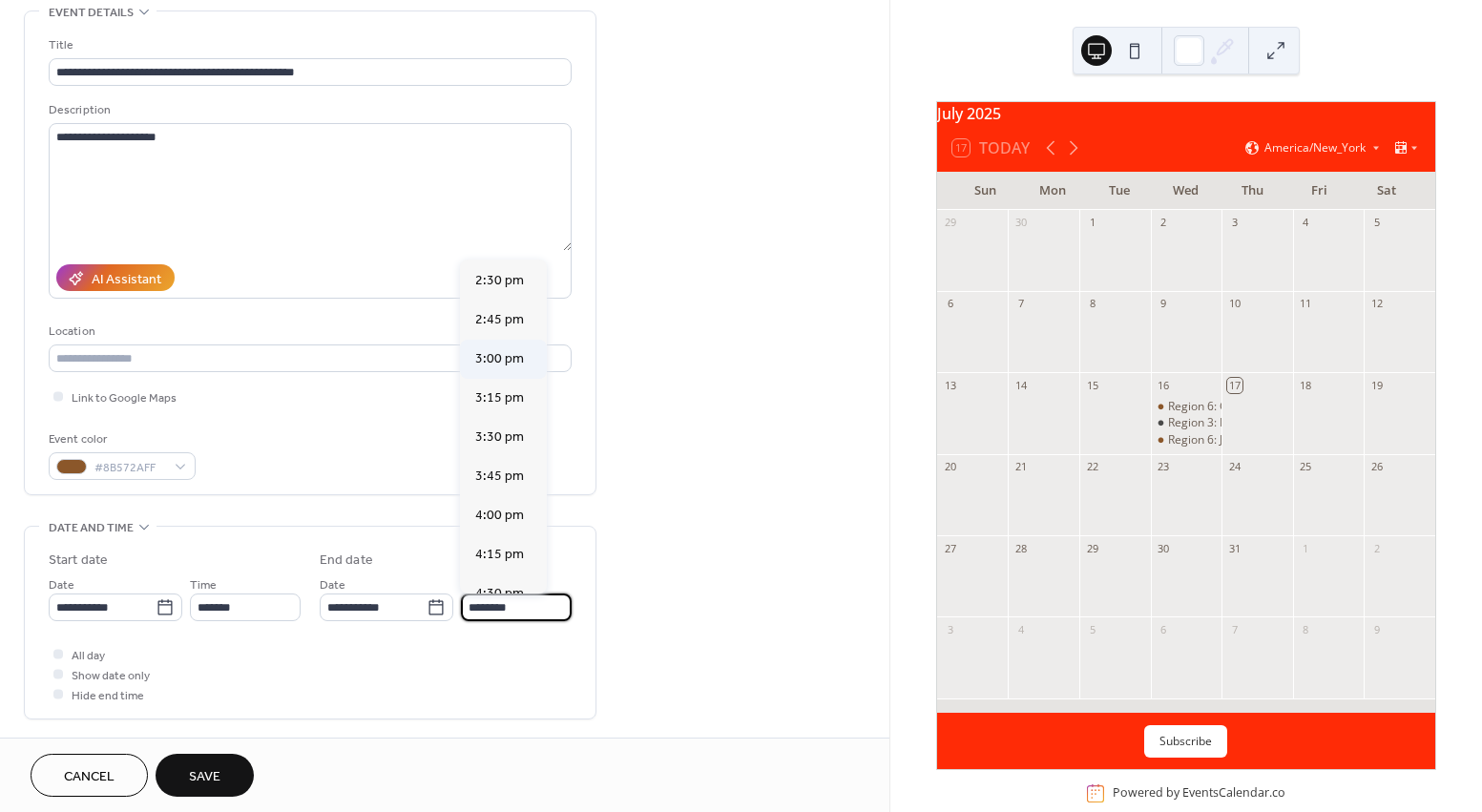 type on "*******" 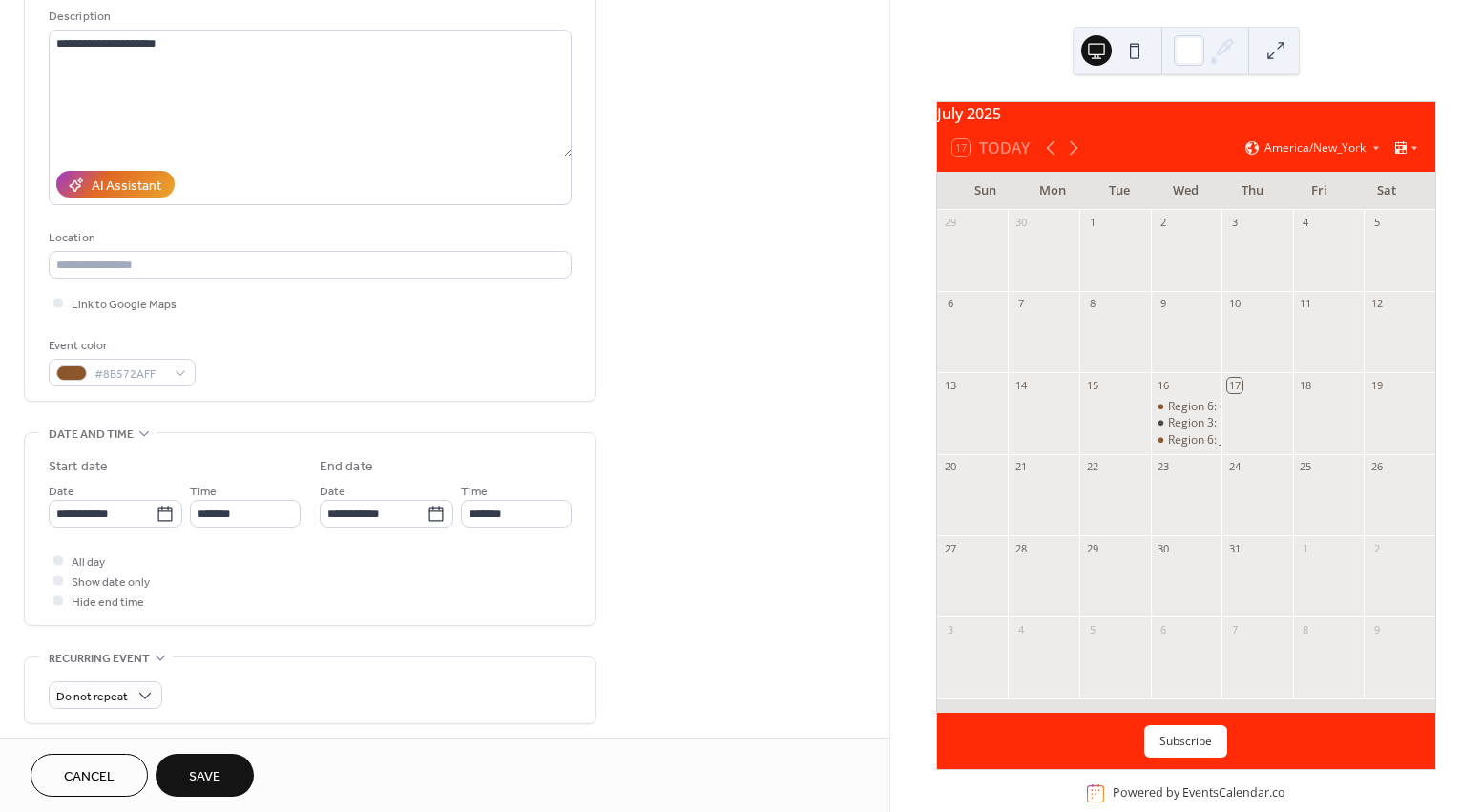 scroll, scrollTop: 191, scrollLeft: 0, axis: vertical 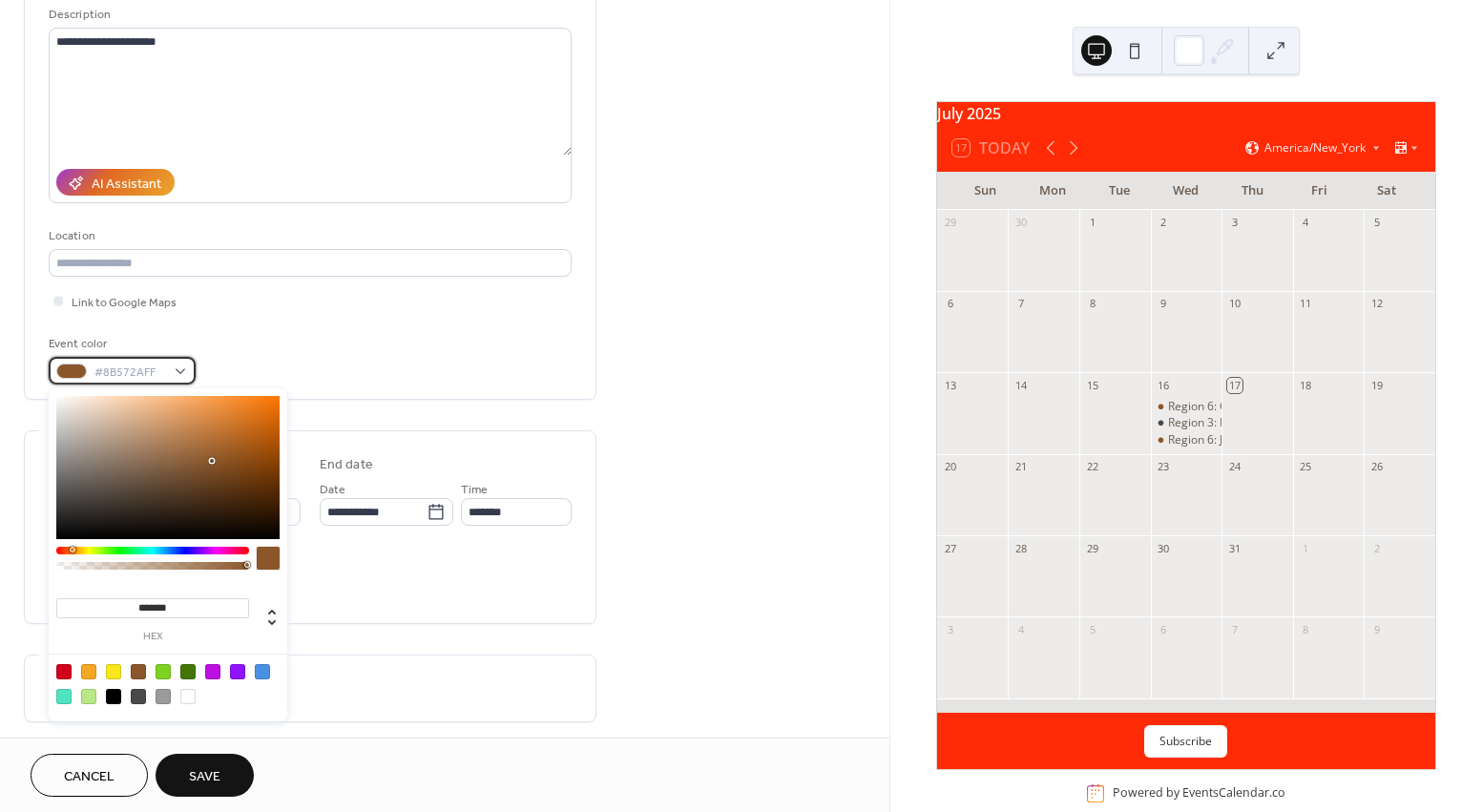 click on "#8B572AFF" at bounding box center [122, 370] 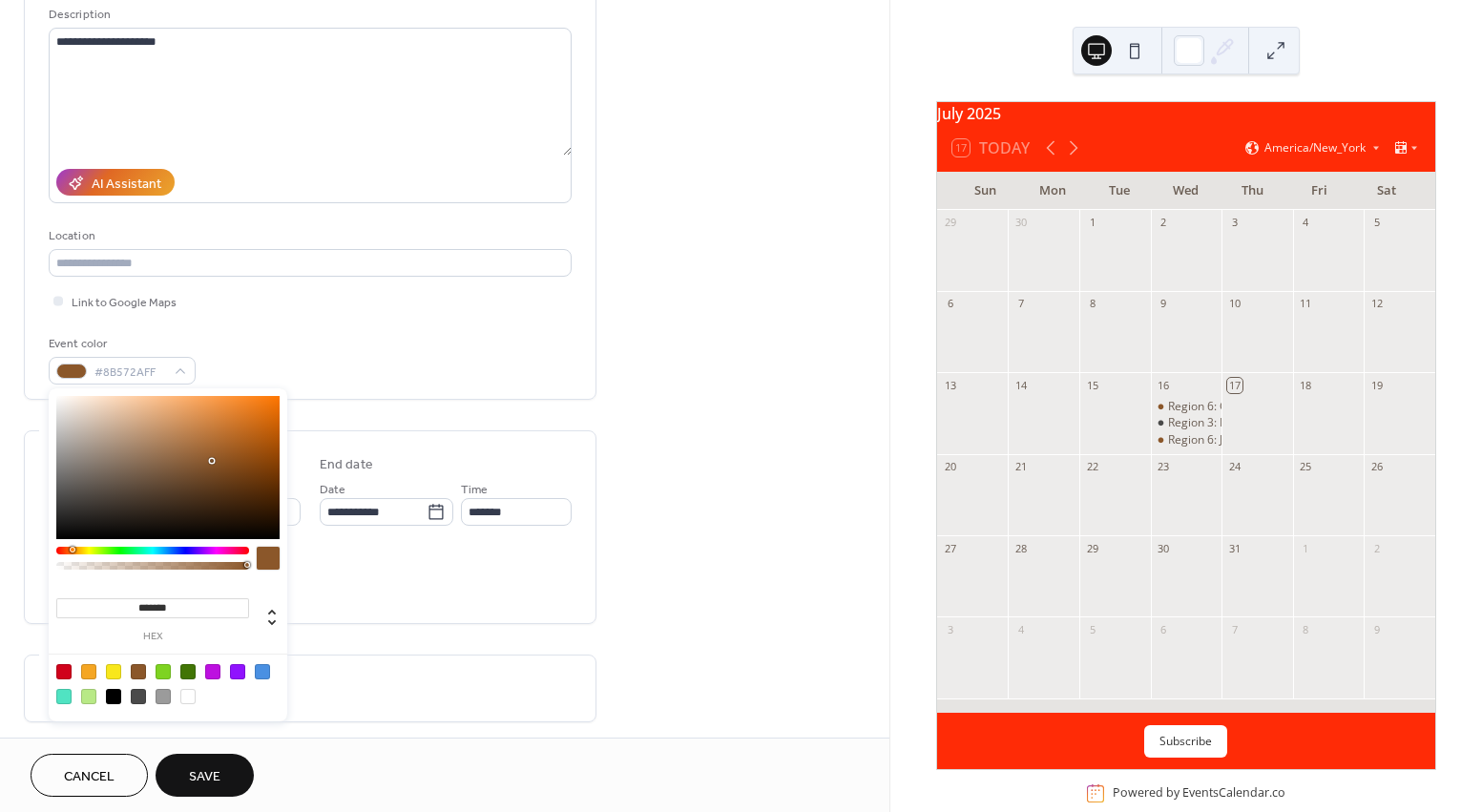 click at bounding box center [153, 551] 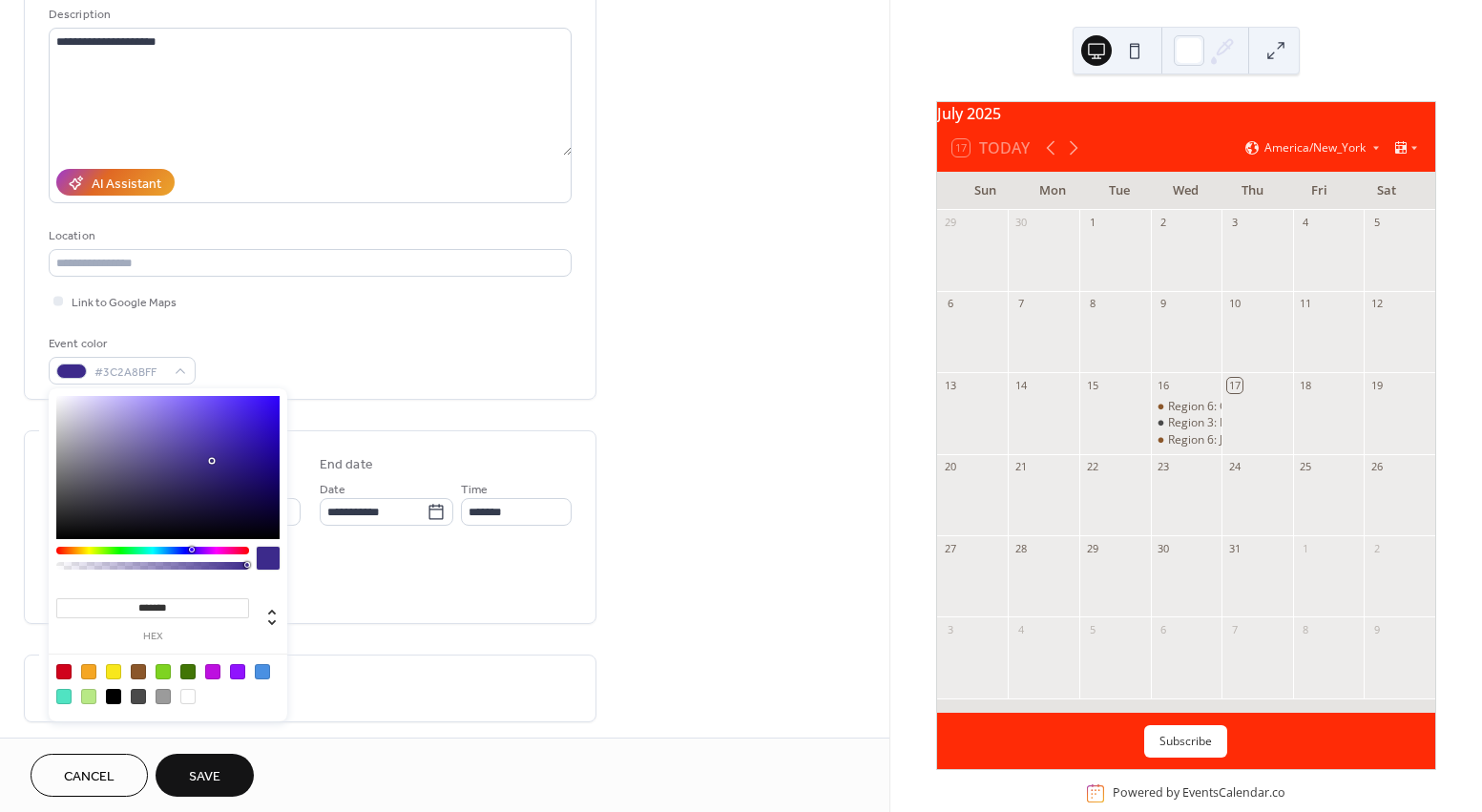 drag, startPoint x: 162, startPoint y: 551, endPoint x: 191, endPoint y: 552, distance: 29.017236 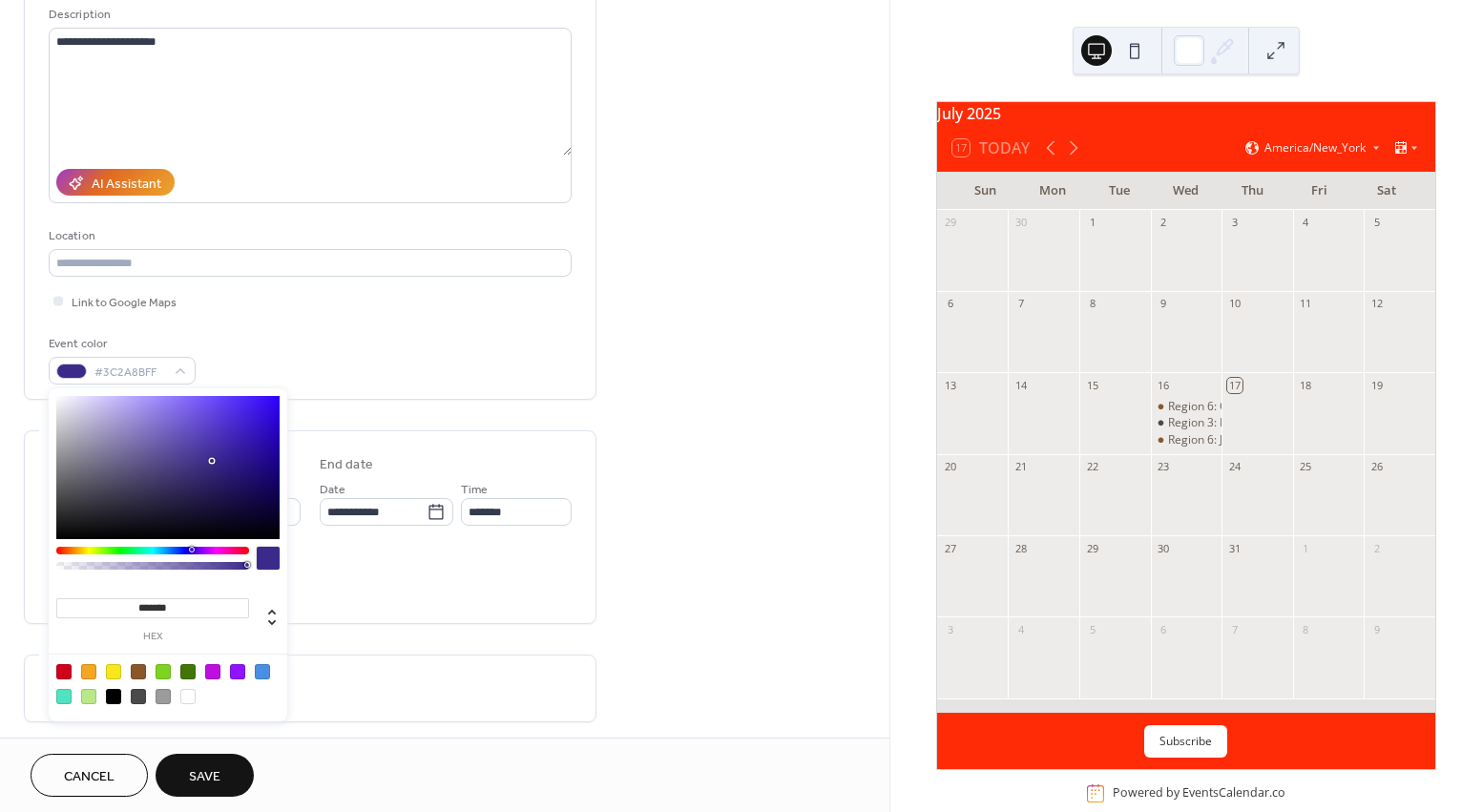 click at bounding box center (192, 550) 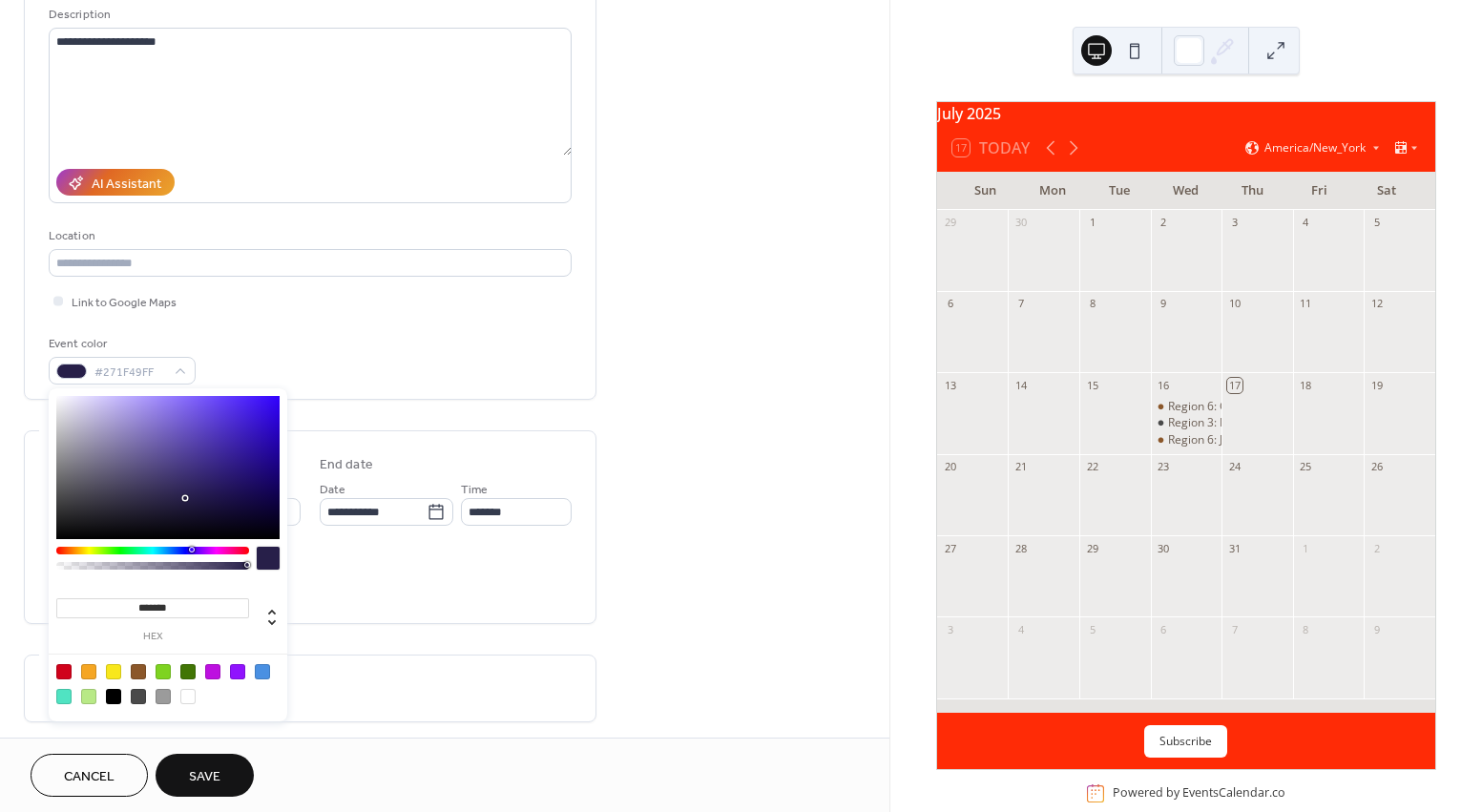 click at bounding box center [168, 468] 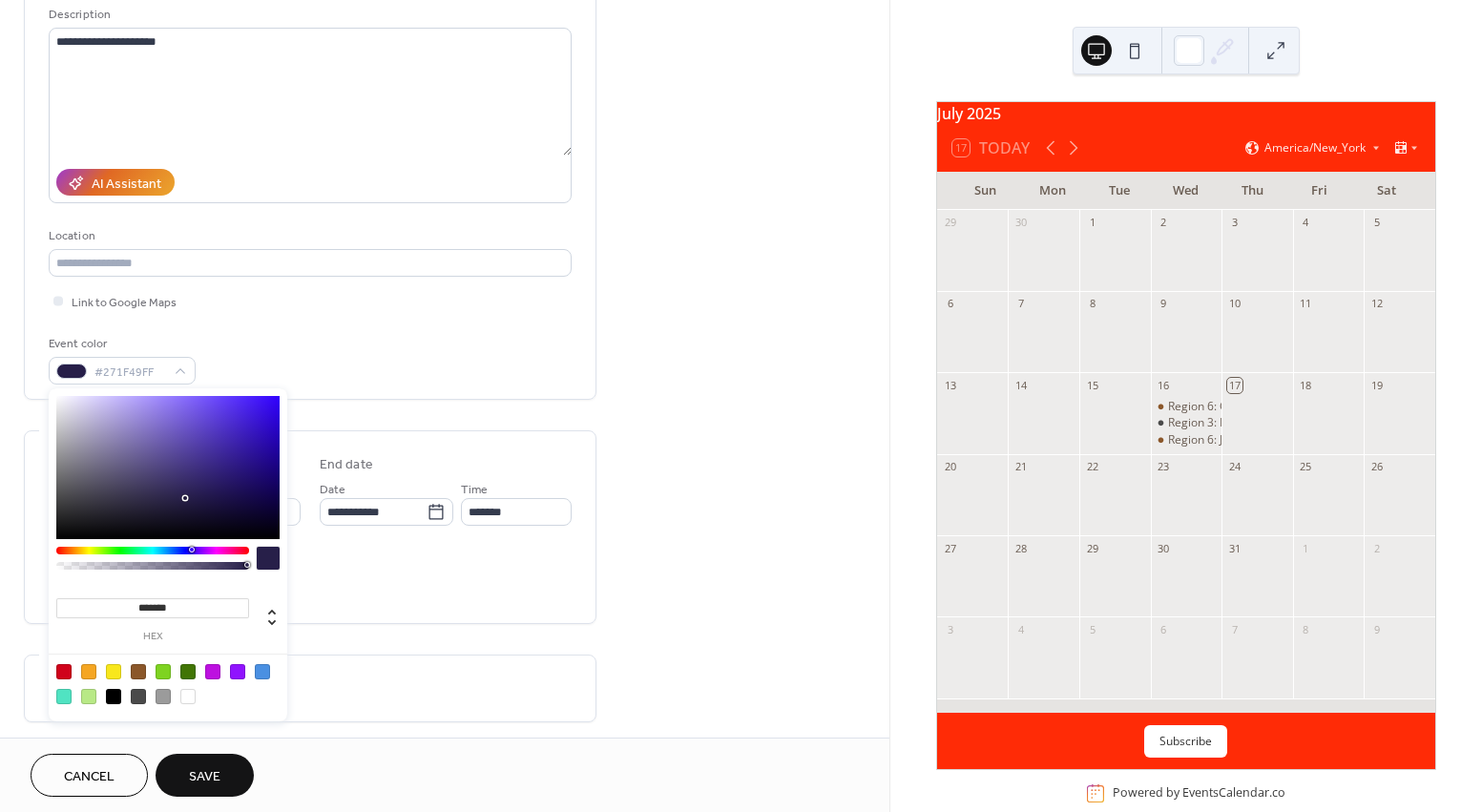 click on "Save" at bounding box center [204, 777] 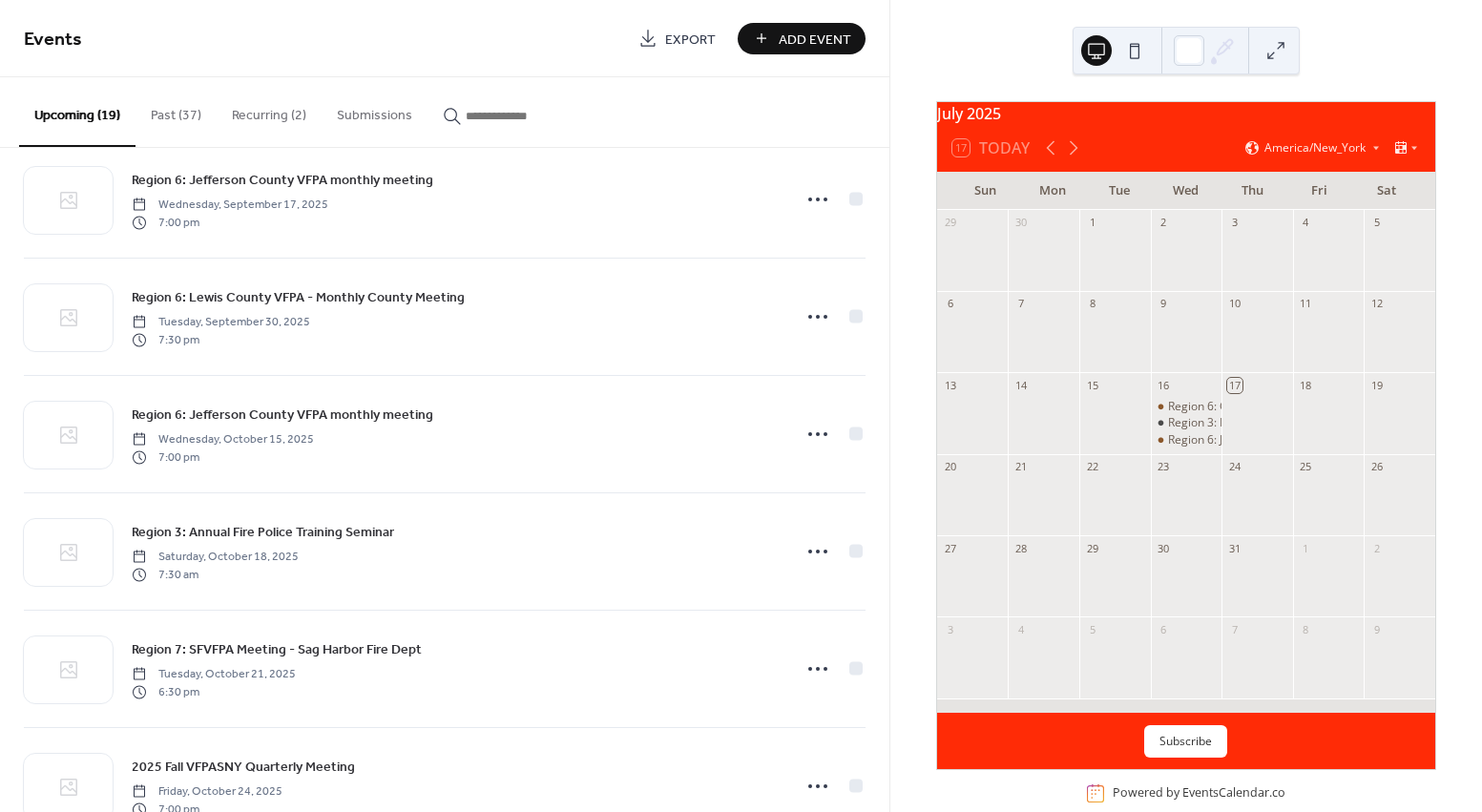 scroll, scrollTop: 1622, scrollLeft: 0, axis: vertical 